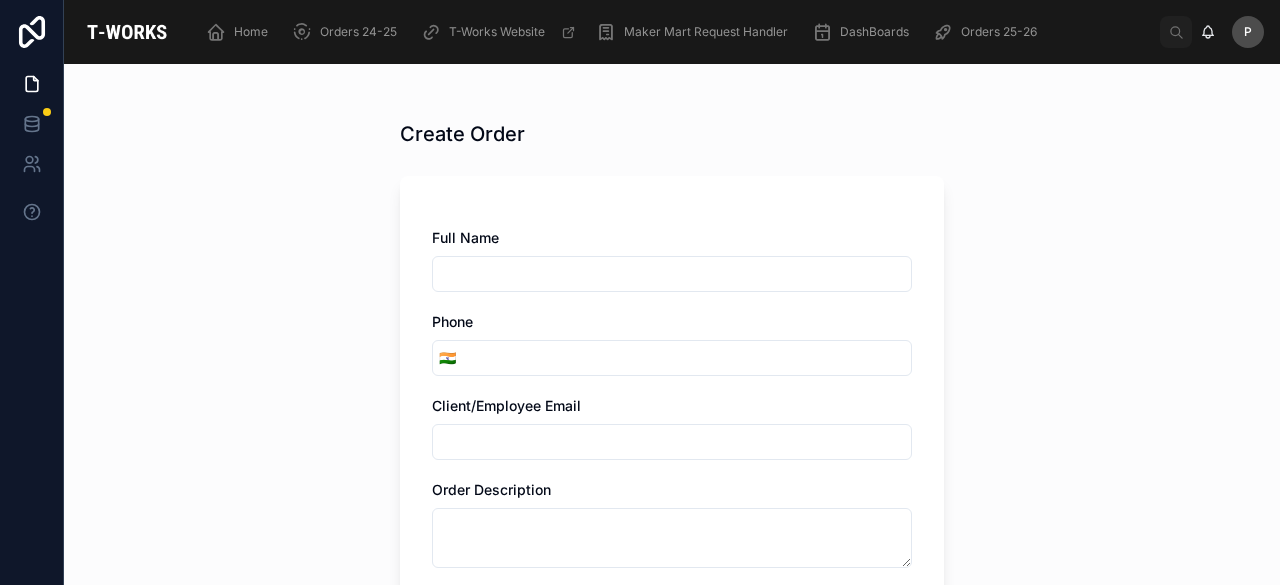 scroll, scrollTop: 0, scrollLeft: 0, axis: both 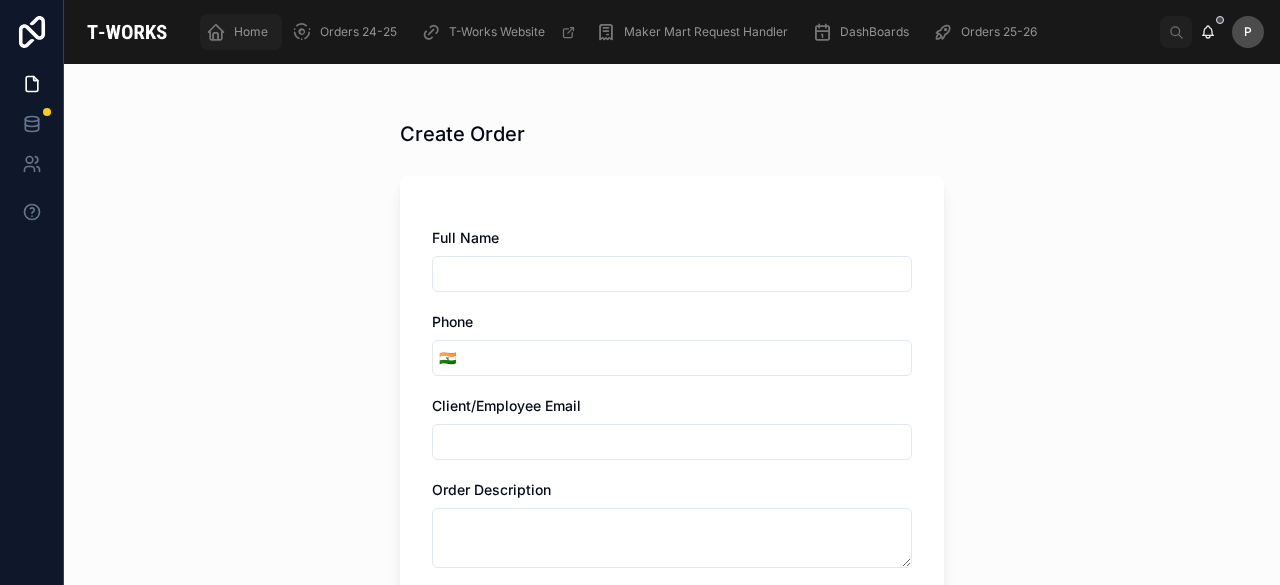 click on "Home" at bounding box center (251, 32) 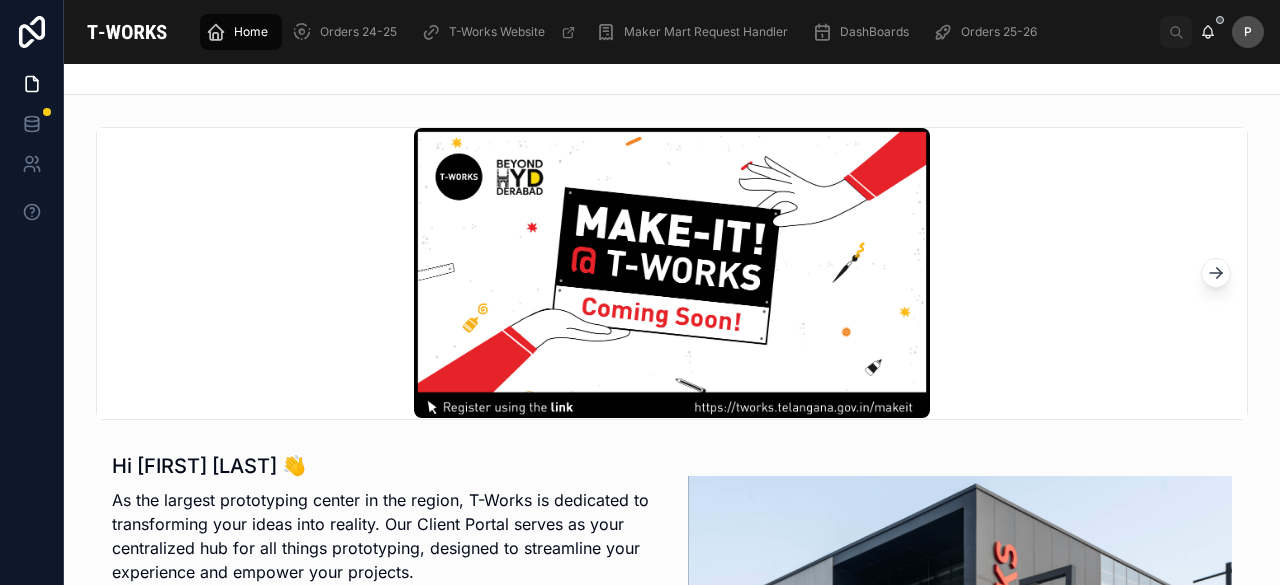 scroll, scrollTop: 500, scrollLeft: 0, axis: vertical 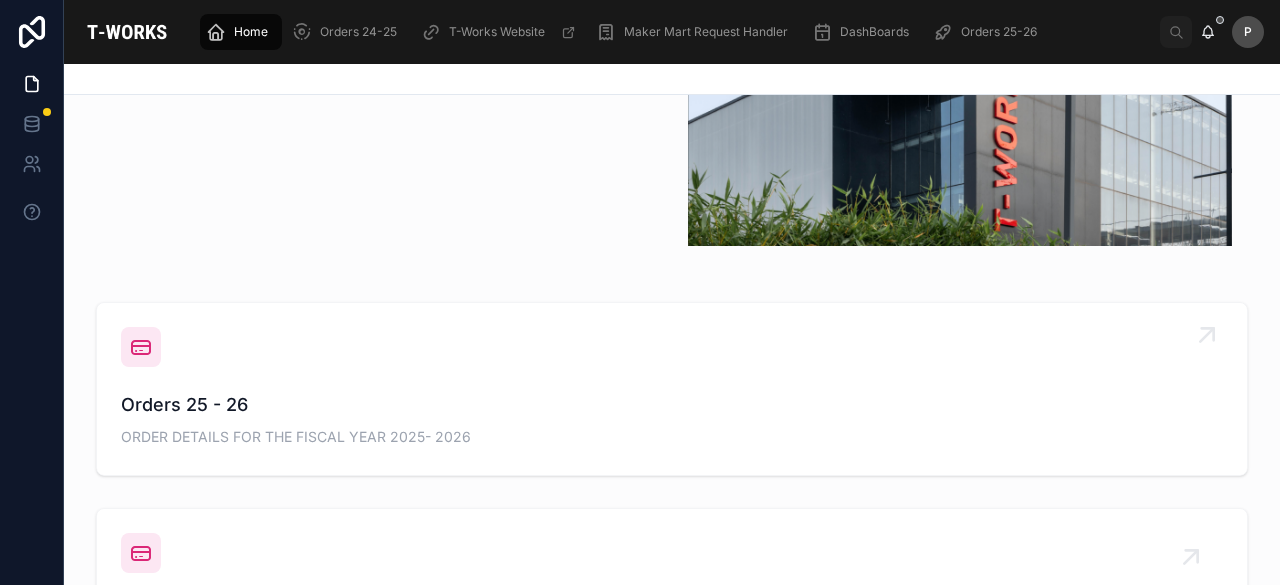 click on "Orders 25 - 26" at bounding box center [672, 405] 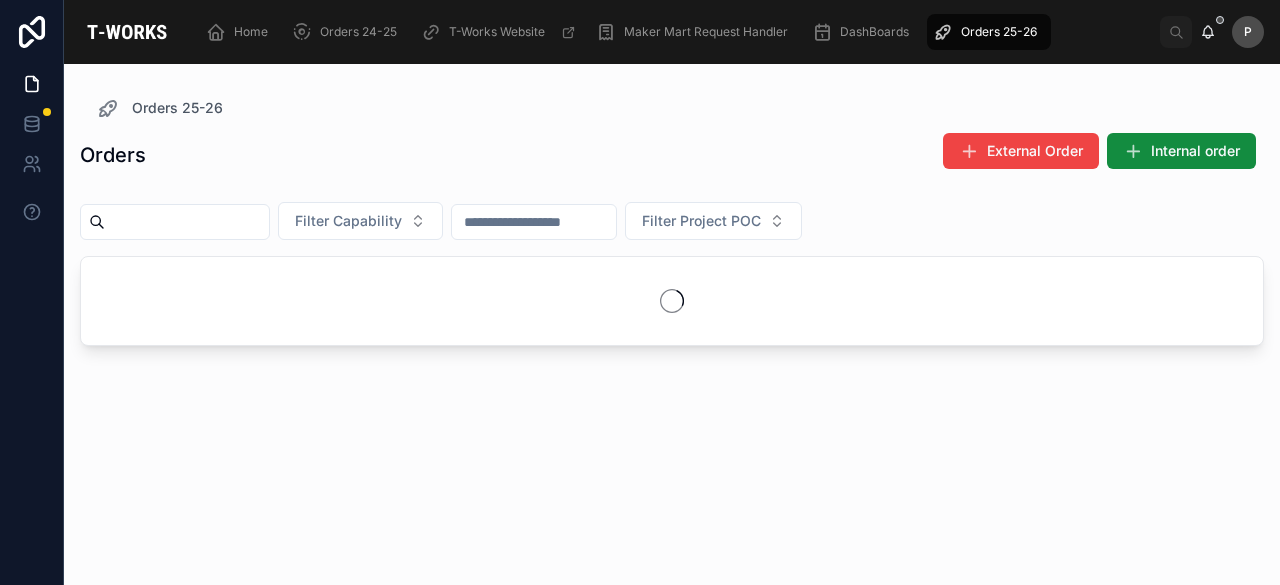scroll, scrollTop: 0, scrollLeft: 0, axis: both 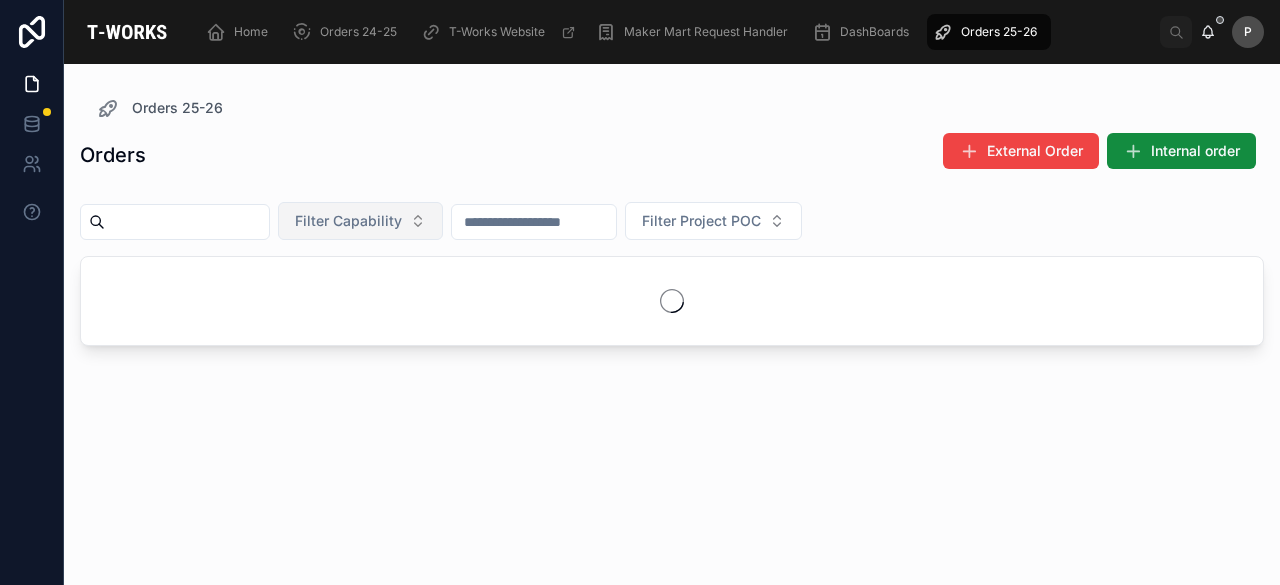 click on "Filter Capability" at bounding box center (360, 221) 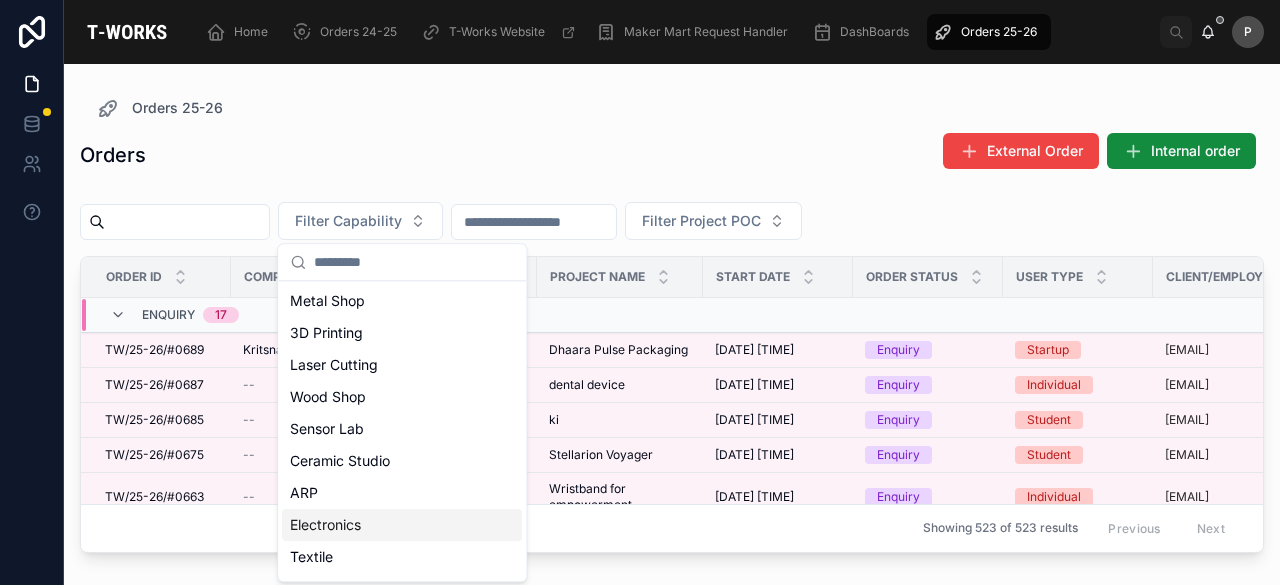 click on "Electronics" at bounding box center [402, 525] 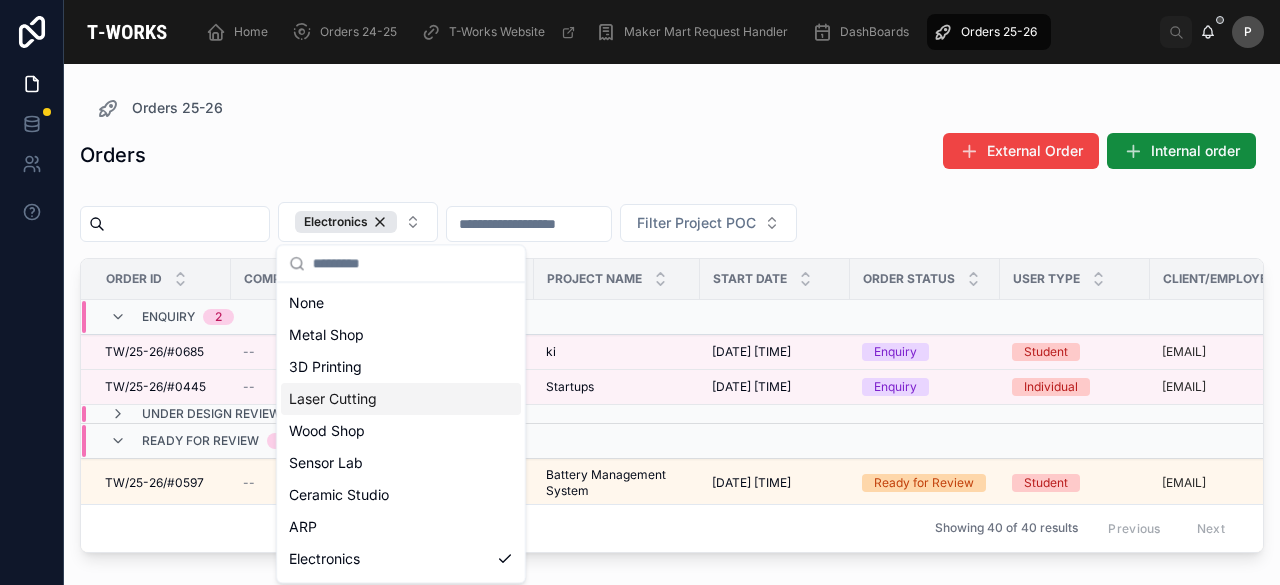 click on "Orders External Order Internal order" at bounding box center [672, 155] 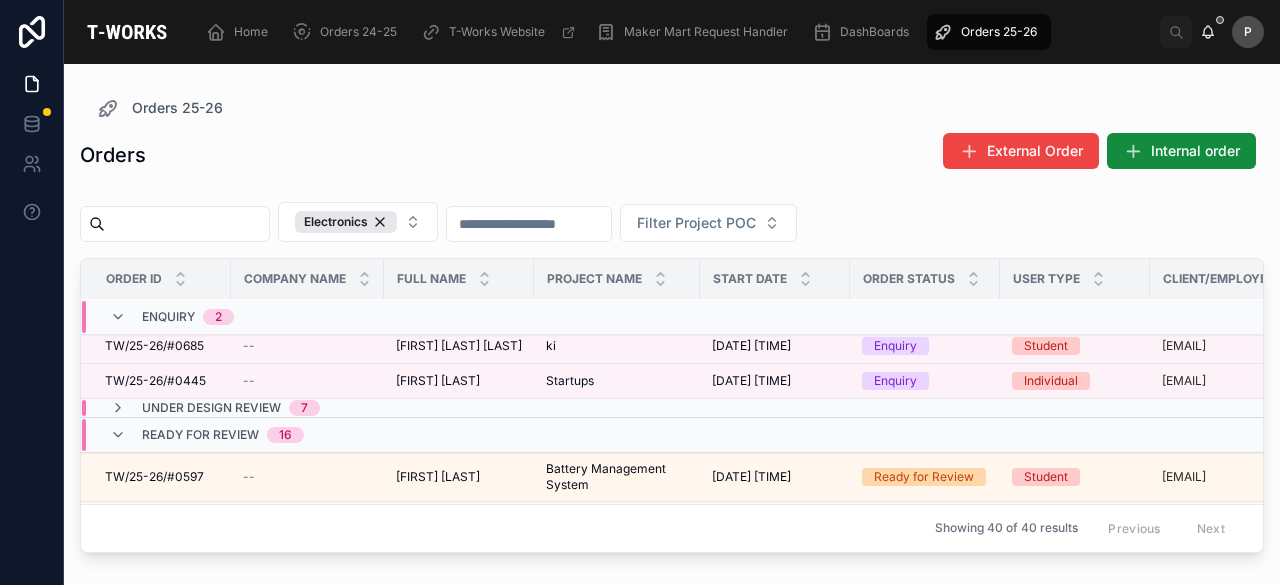 scroll, scrollTop: 0, scrollLeft: 0, axis: both 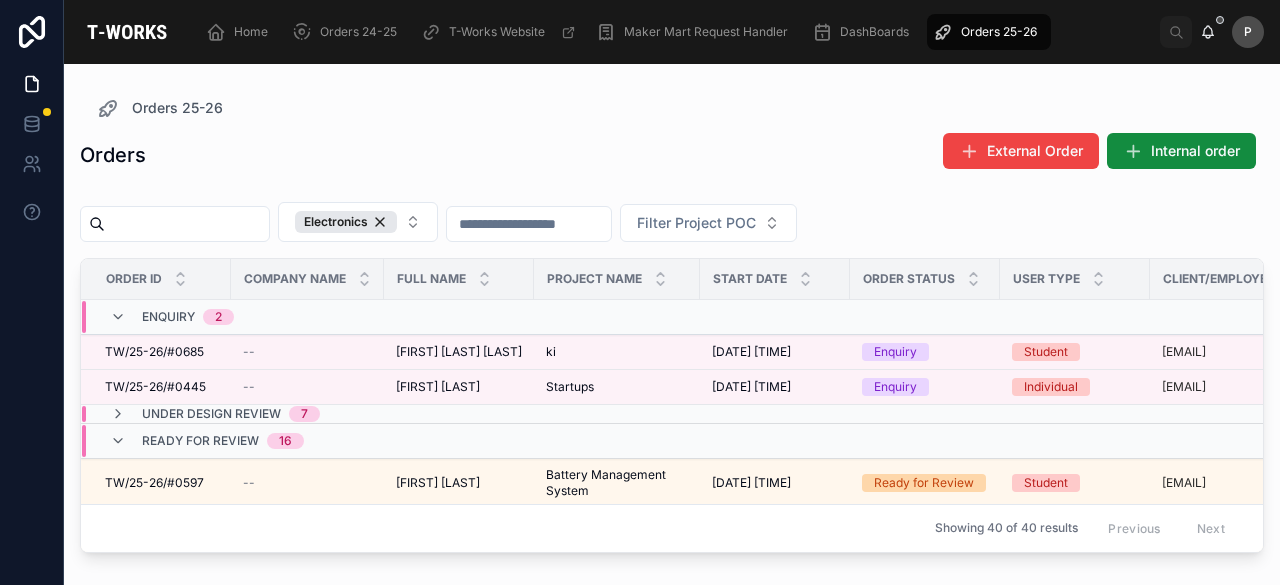 click at bounding box center (187, 224) 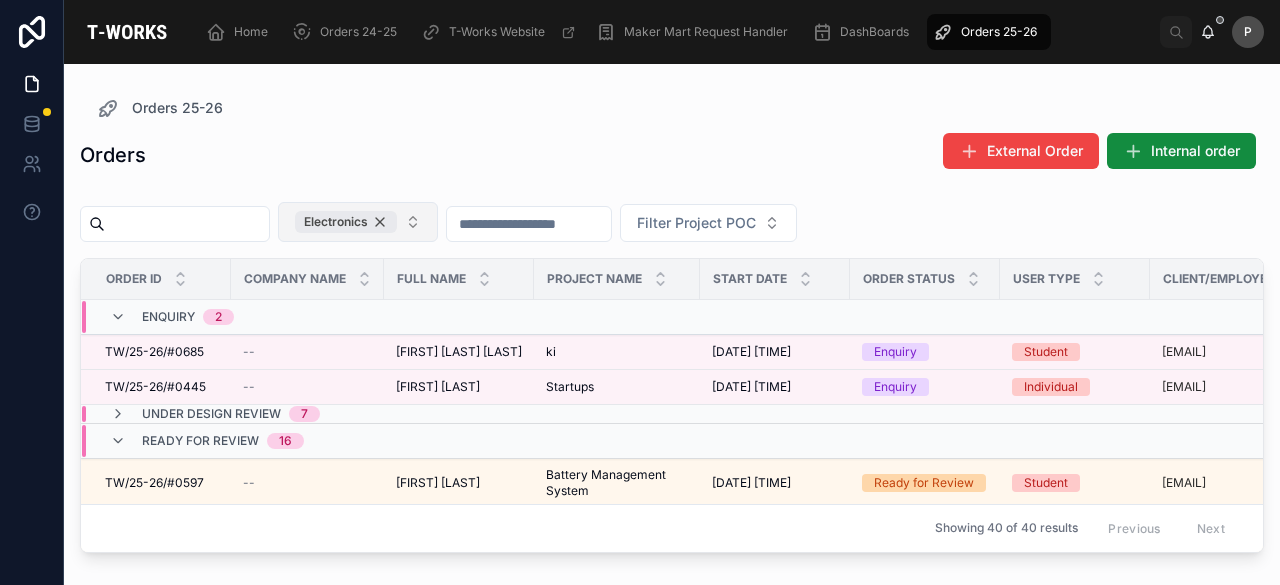 click on "Electronics" at bounding box center (346, 222) 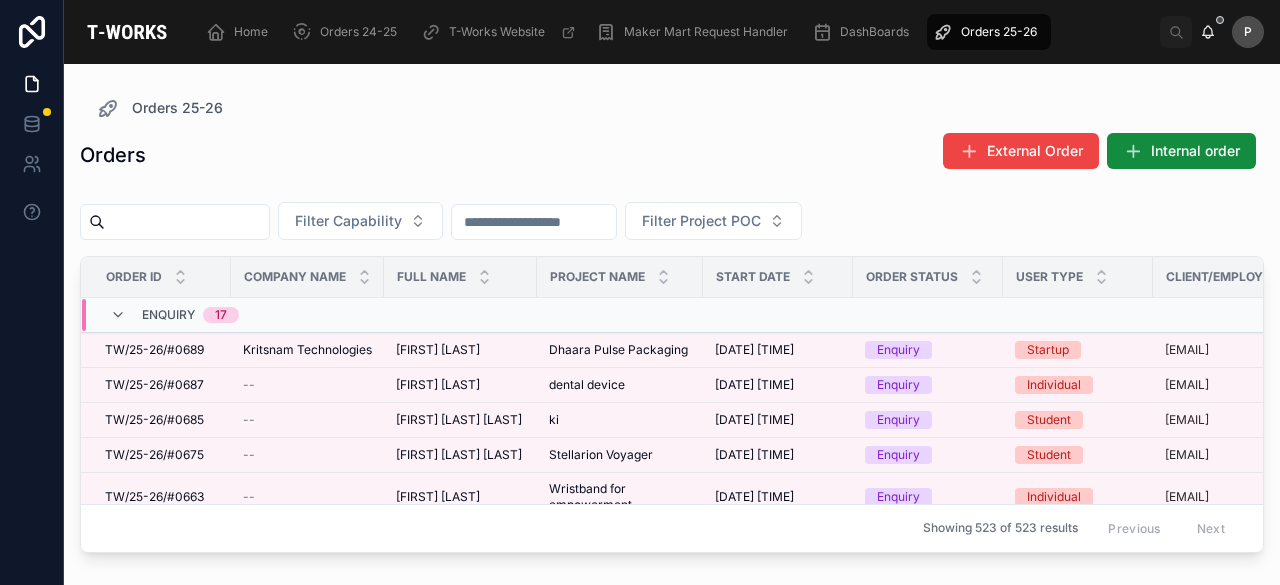 click at bounding box center [187, 222] 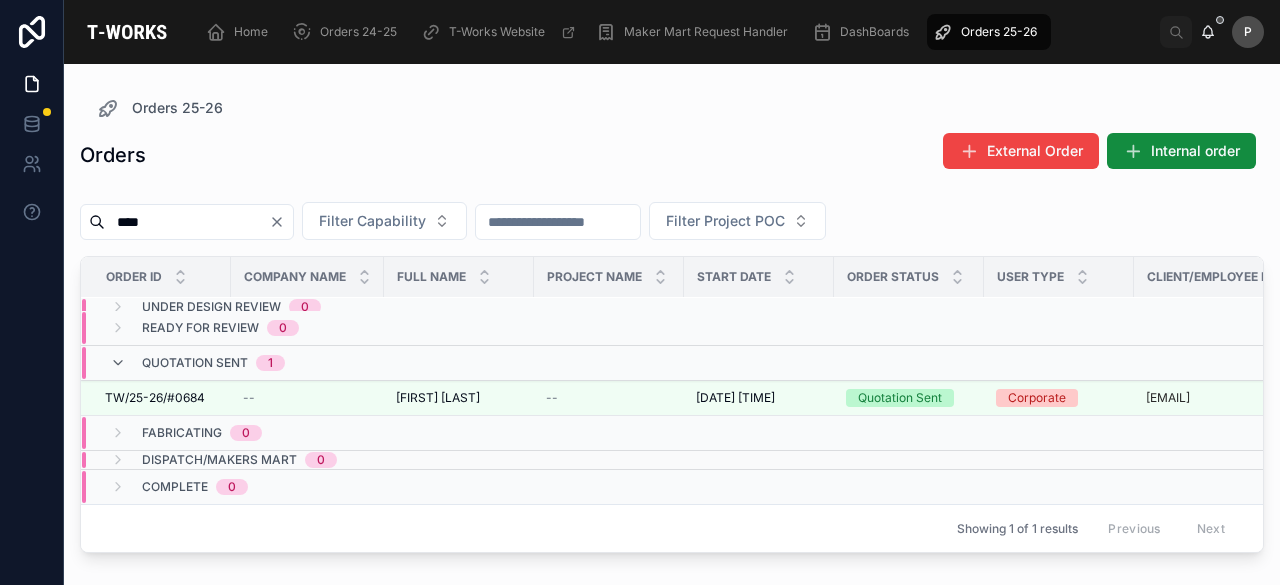 scroll, scrollTop: 0, scrollLeft: 0, axis: both 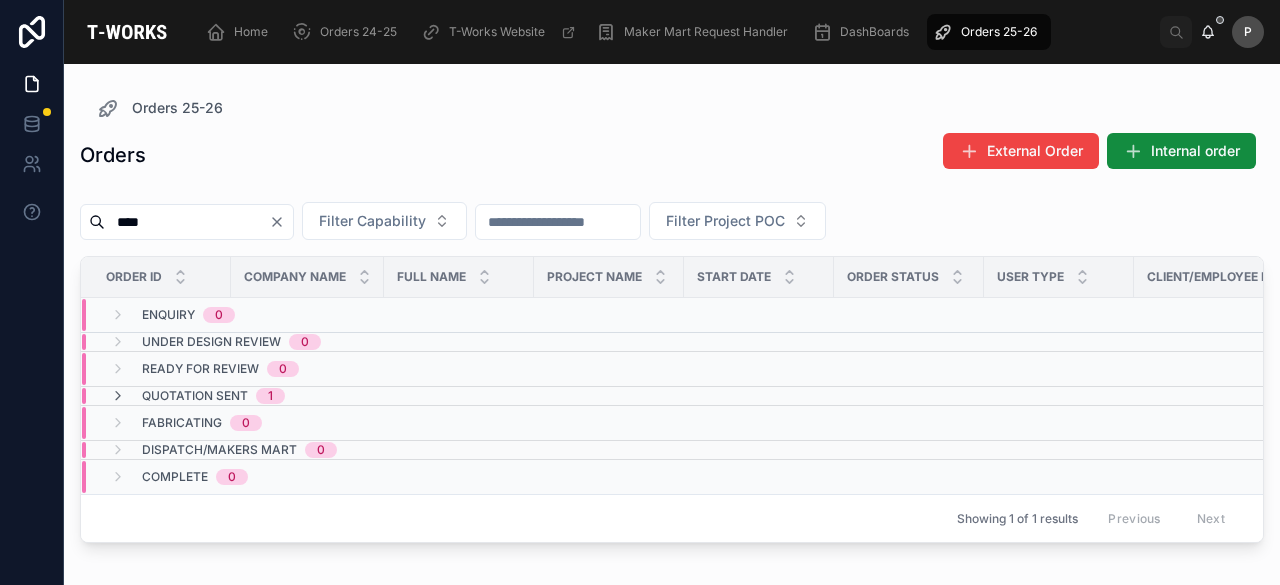 click 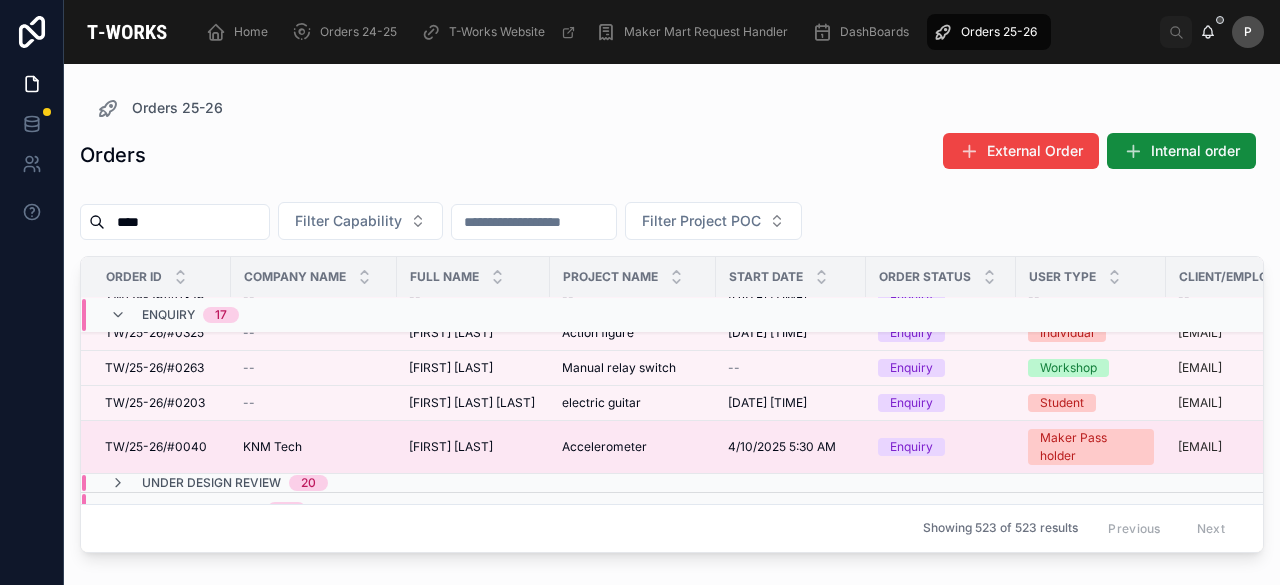 scroll, scrollTop: 629, scrollLeft: 0, axis: vertical 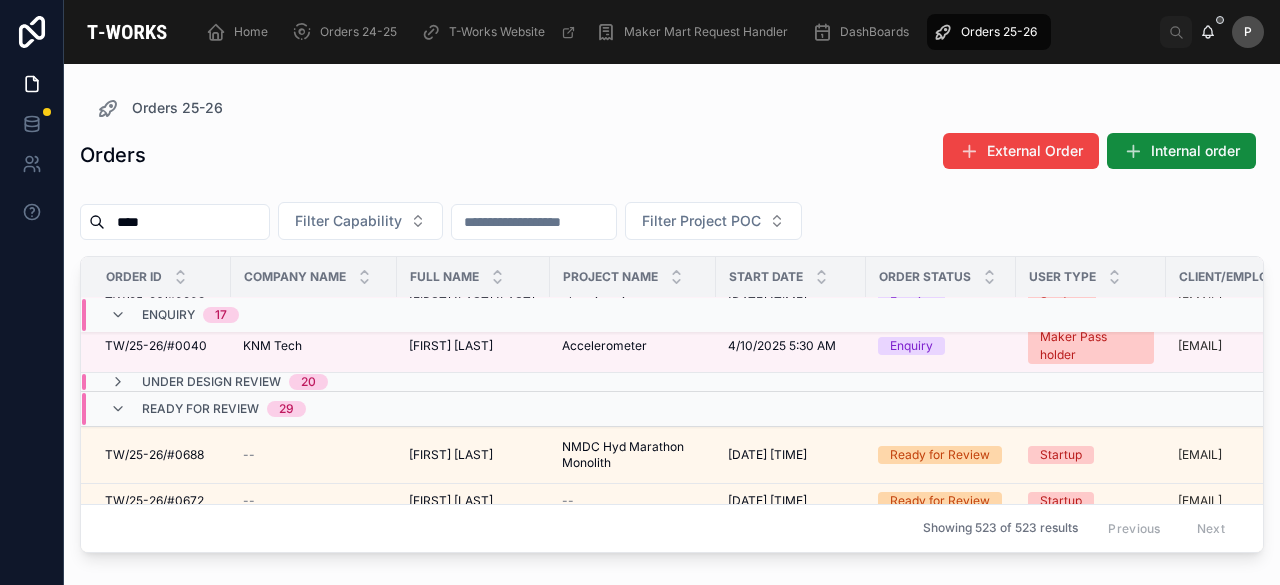 click on "****" at bounding box center (187, 222) 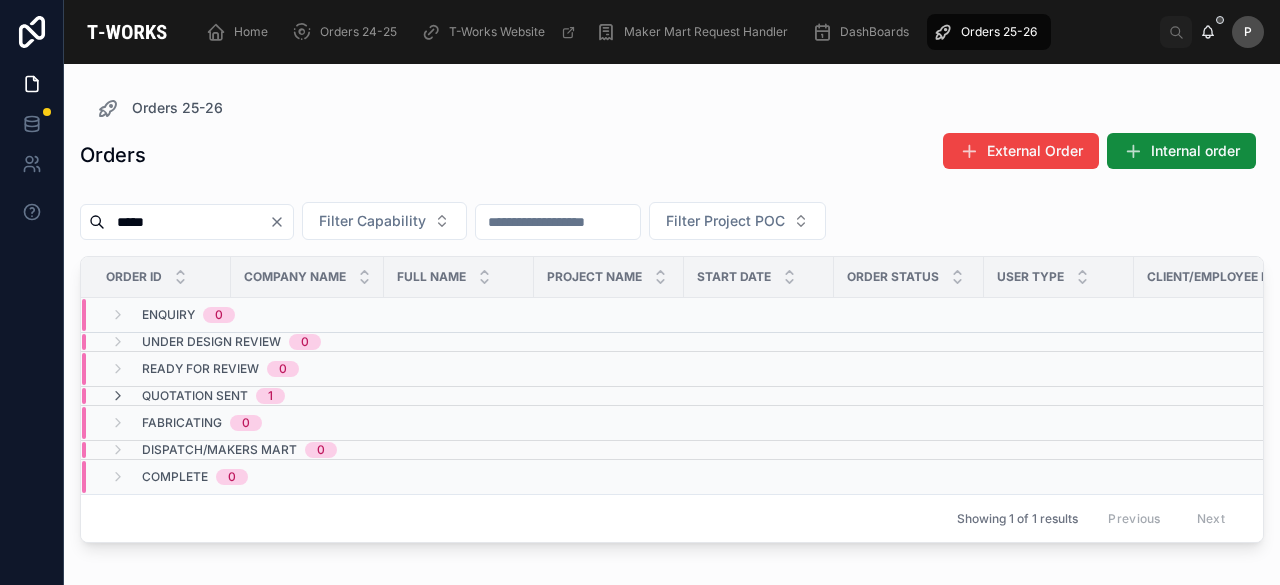 type on "*****" 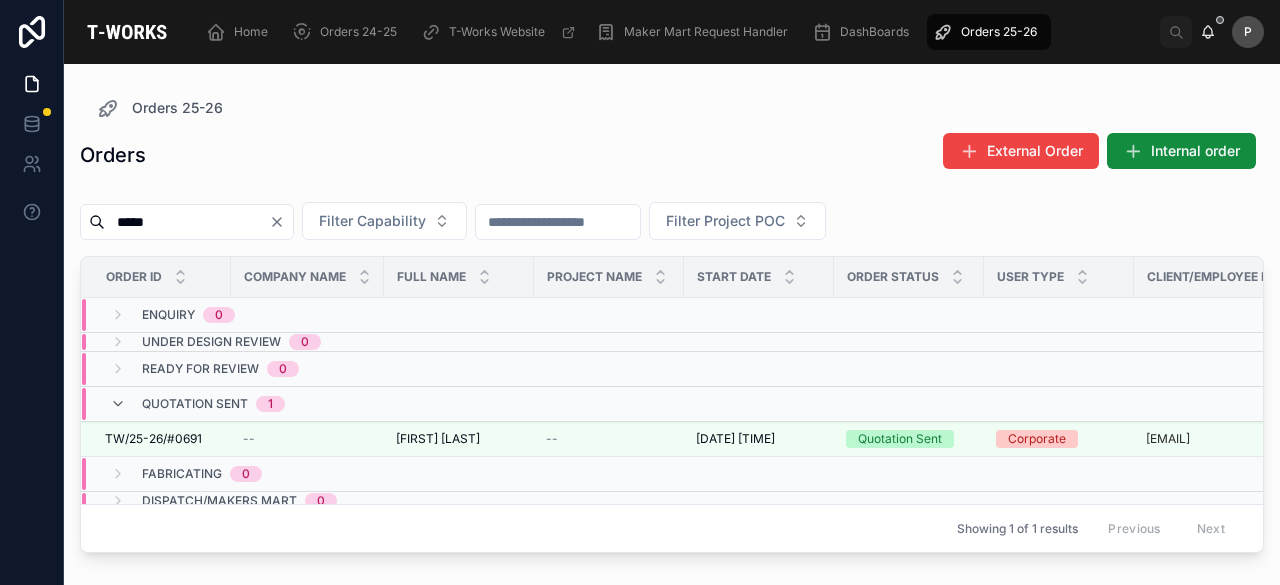 click on "*****" at bounding box center (187, 222) 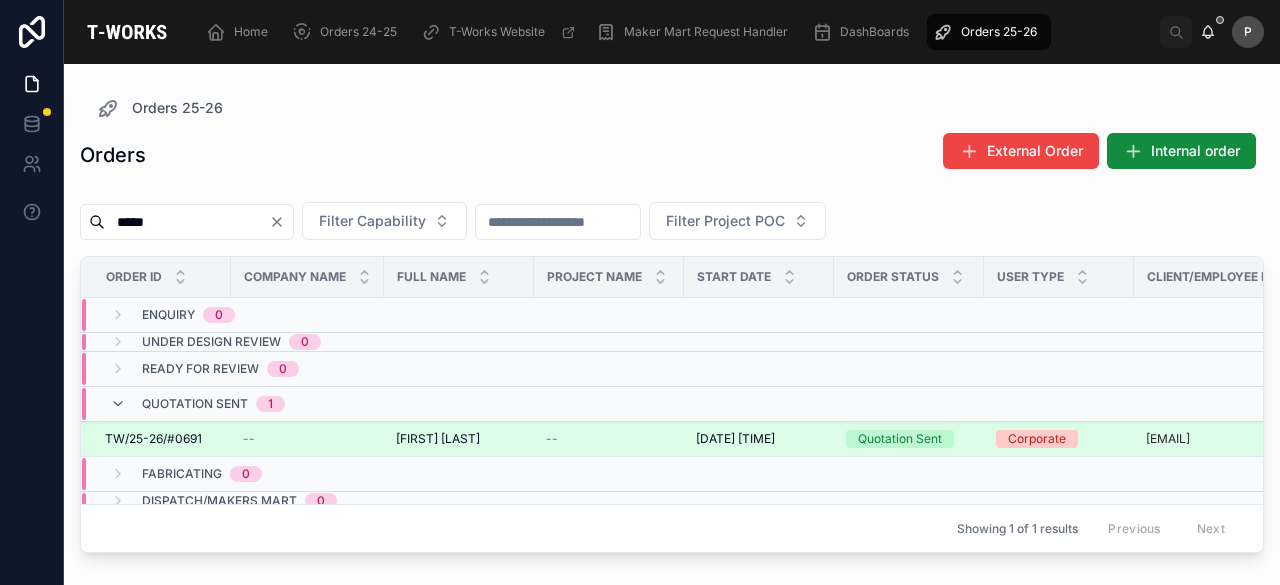 click on "Quotation Sent" at bounding box center (900, 439) 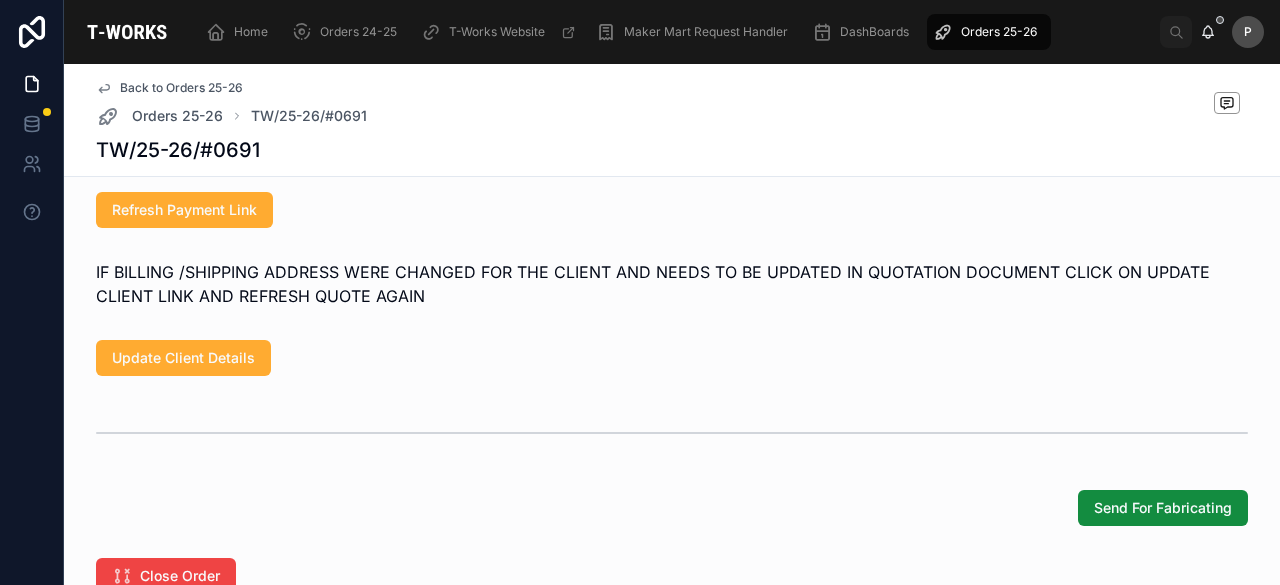 scroll, scrollTop: 1100, scrollLeft: 0, axis: vertical 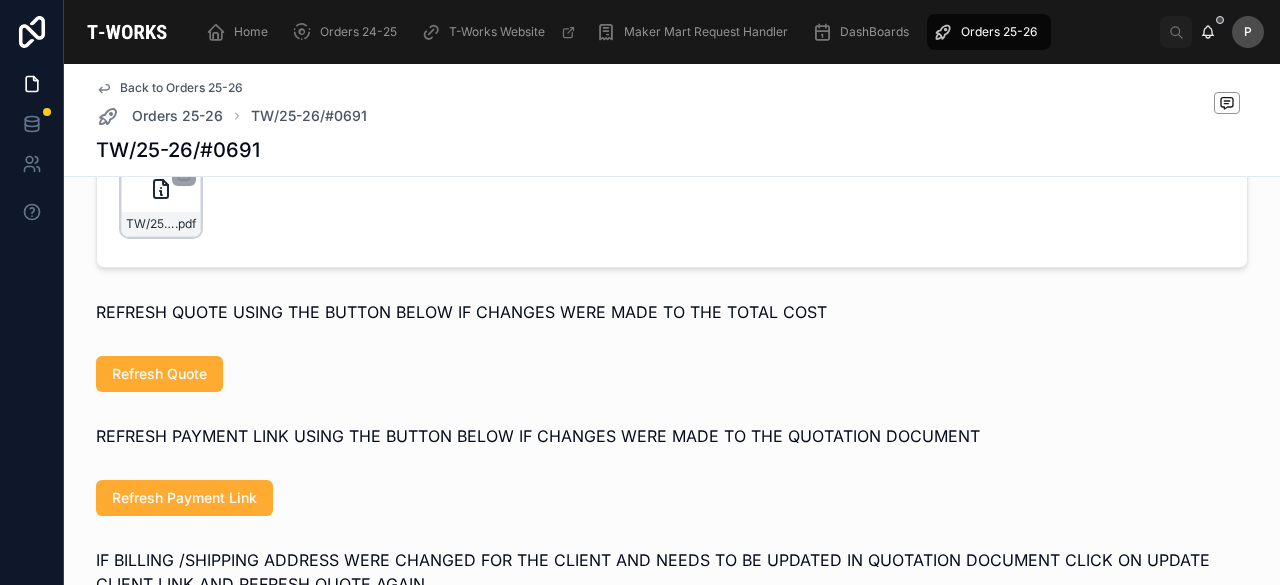 click on "TW/25-26/#0691 .pdf" at bounding box center (161, 197) 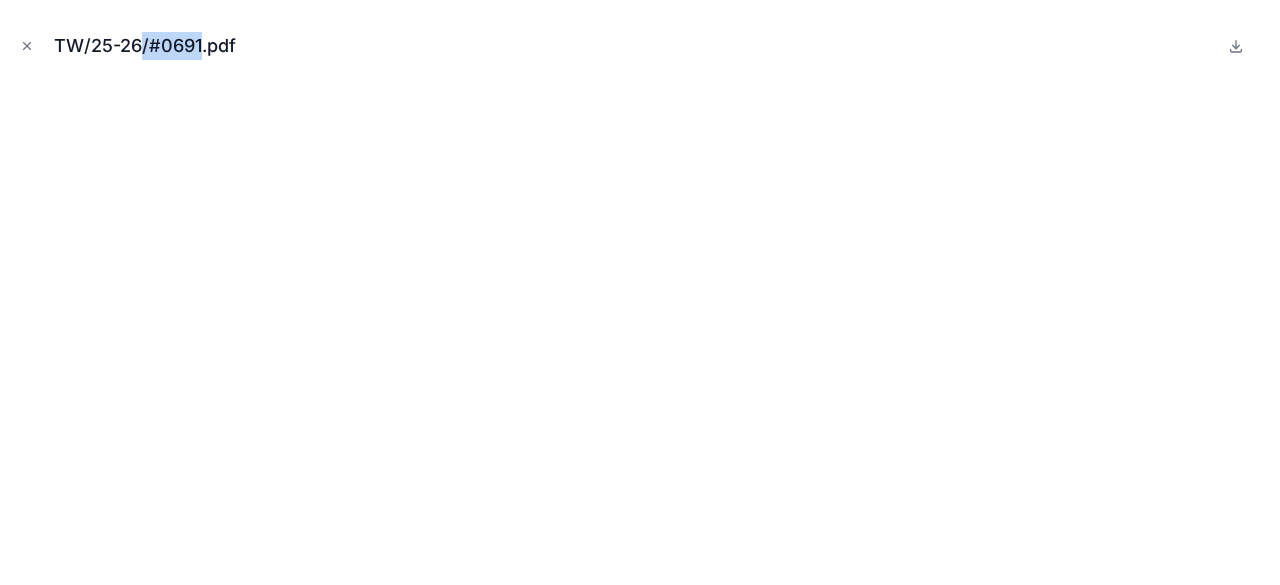 drag, startPoint x: 200, startPoint y: 45, endPoint x: 128, endPoint y: 51, distance: 72.249565 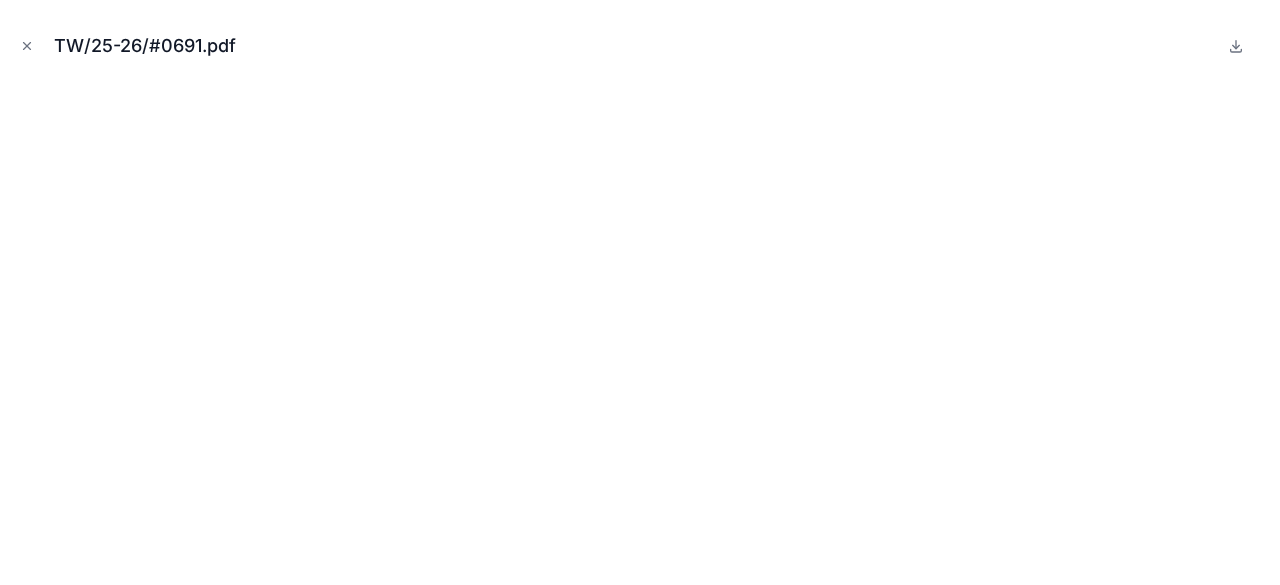 click on "TW/25-26/#0691.pdf" at bounding box center (153, 46) 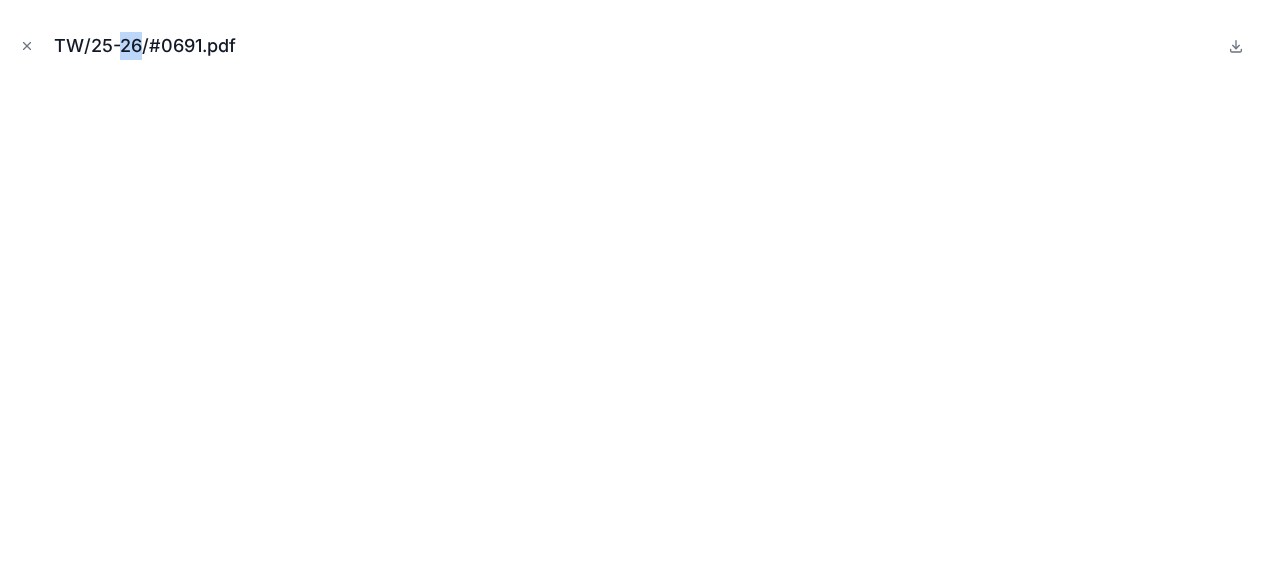 click on "TW/25-26/#0691.pdf" at bounding box center (153, 46) 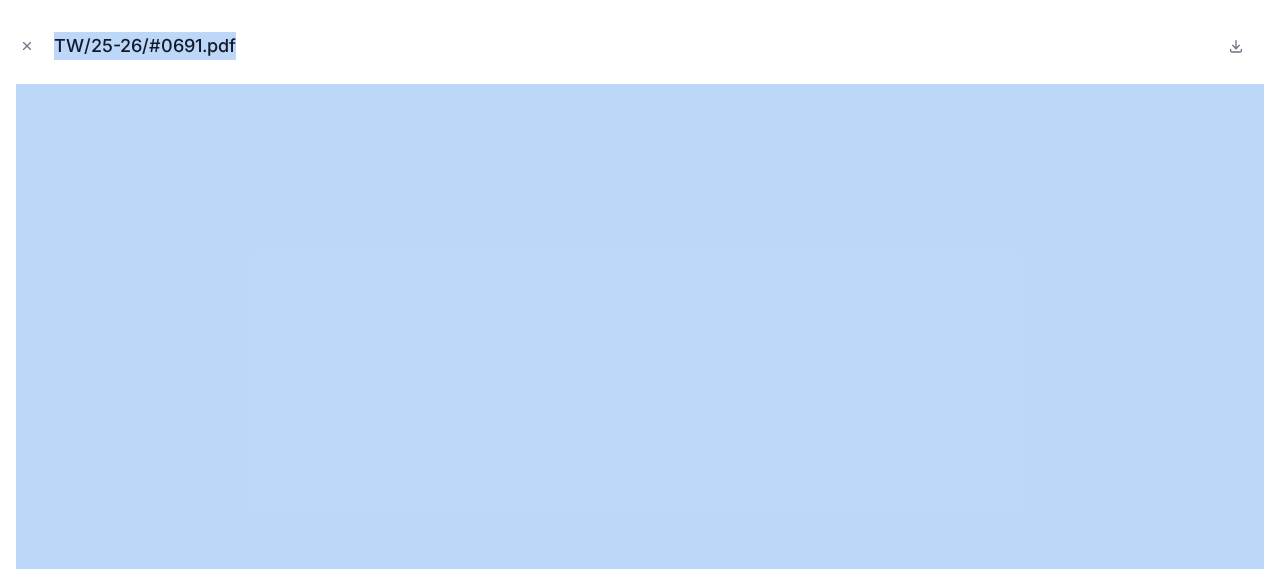click on "TW/25-26/#0691.pdf" at bounding box center (153, 46) 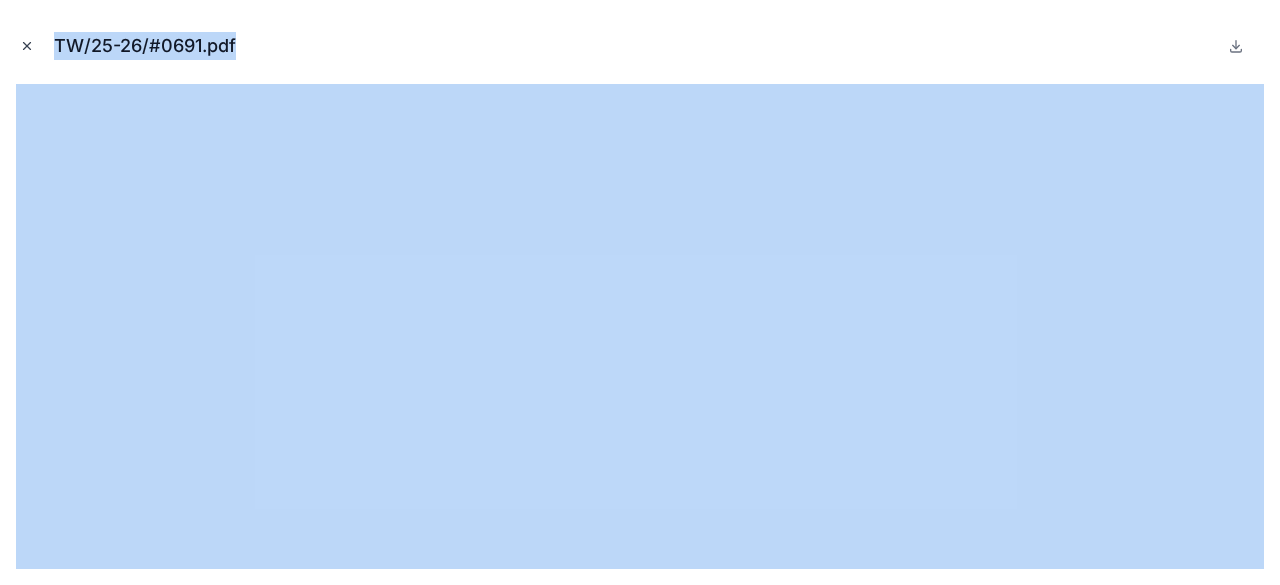 click 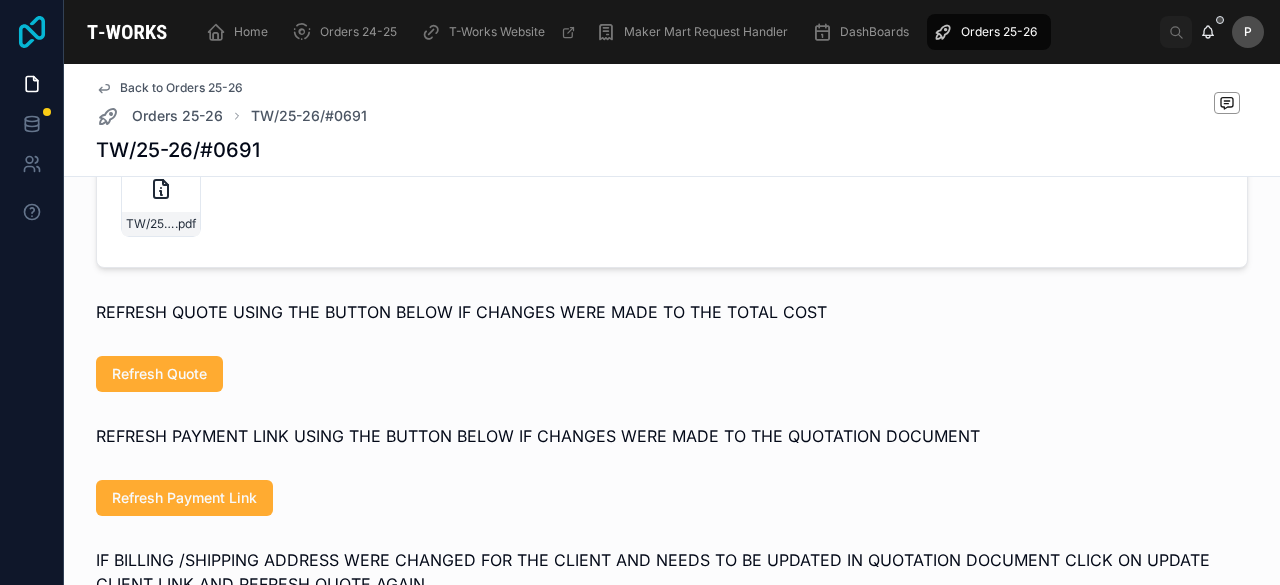 click 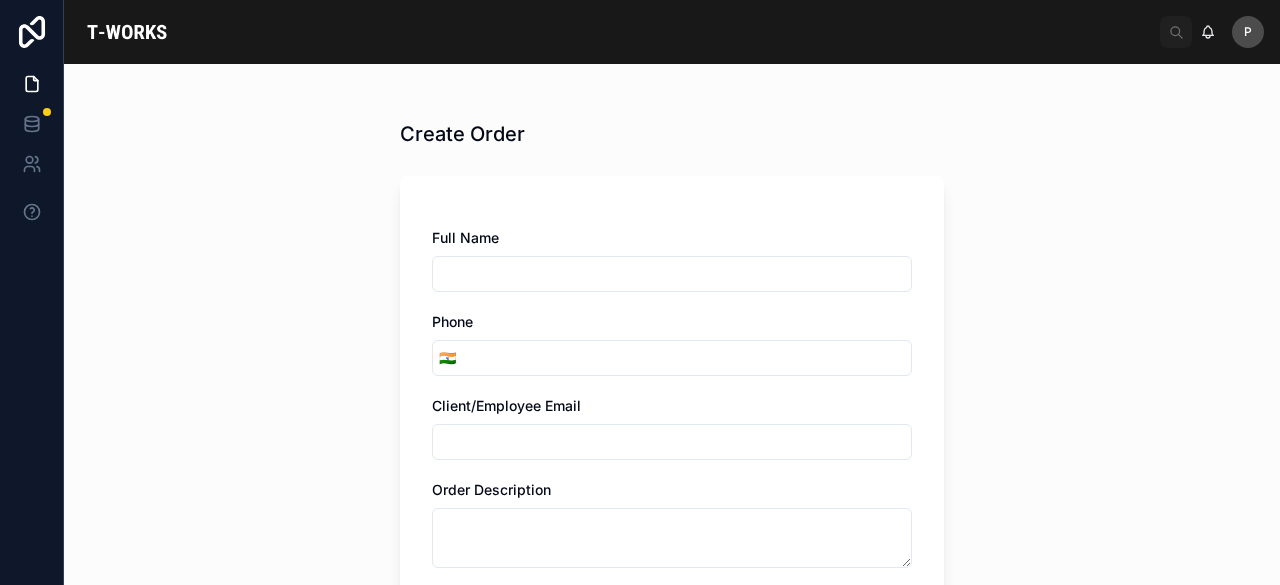scroll, scrollTop: 0, scrollLeft: 0, axis: both 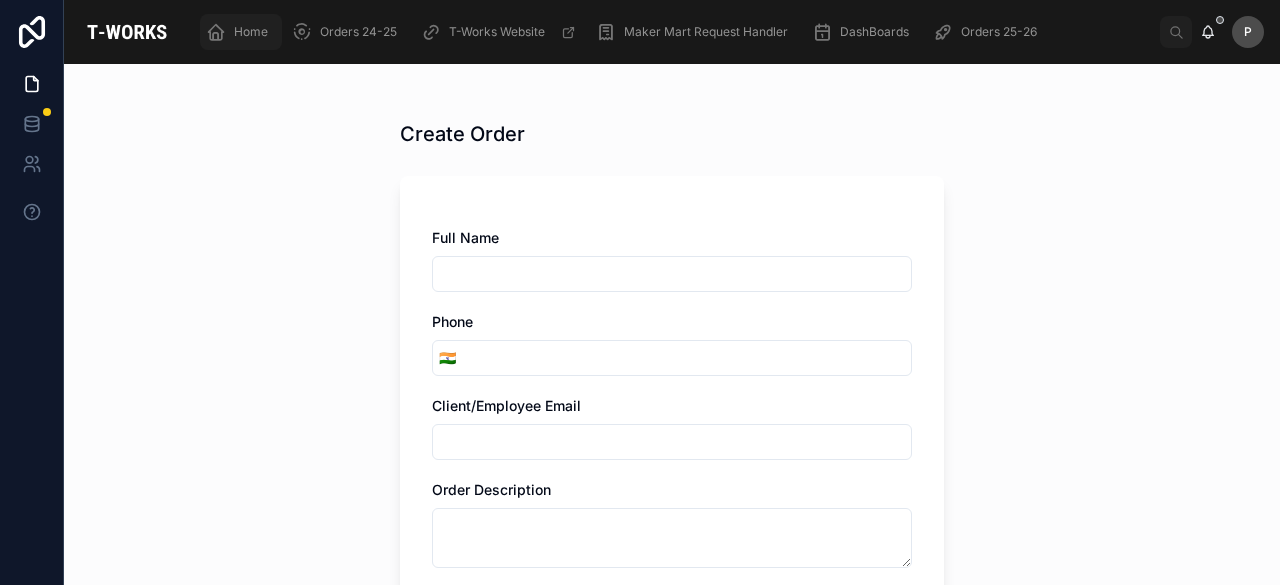 click on "Home" at bounding box center (251, 32) 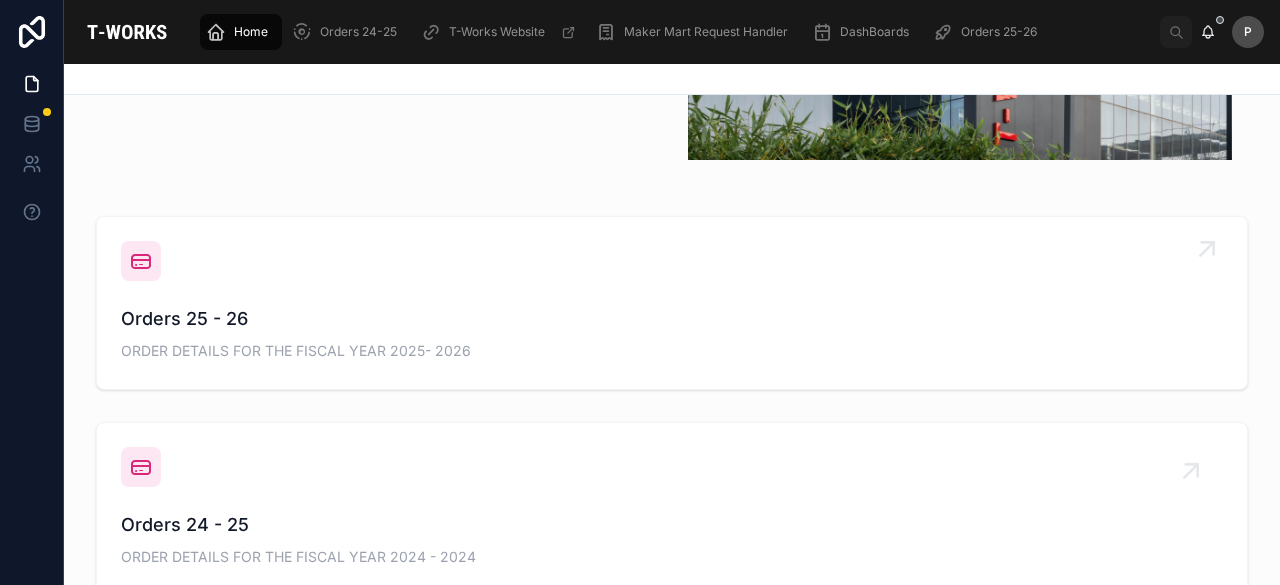 scroll, scrollTop: 600, scrollLeft: 0, axis: vertical 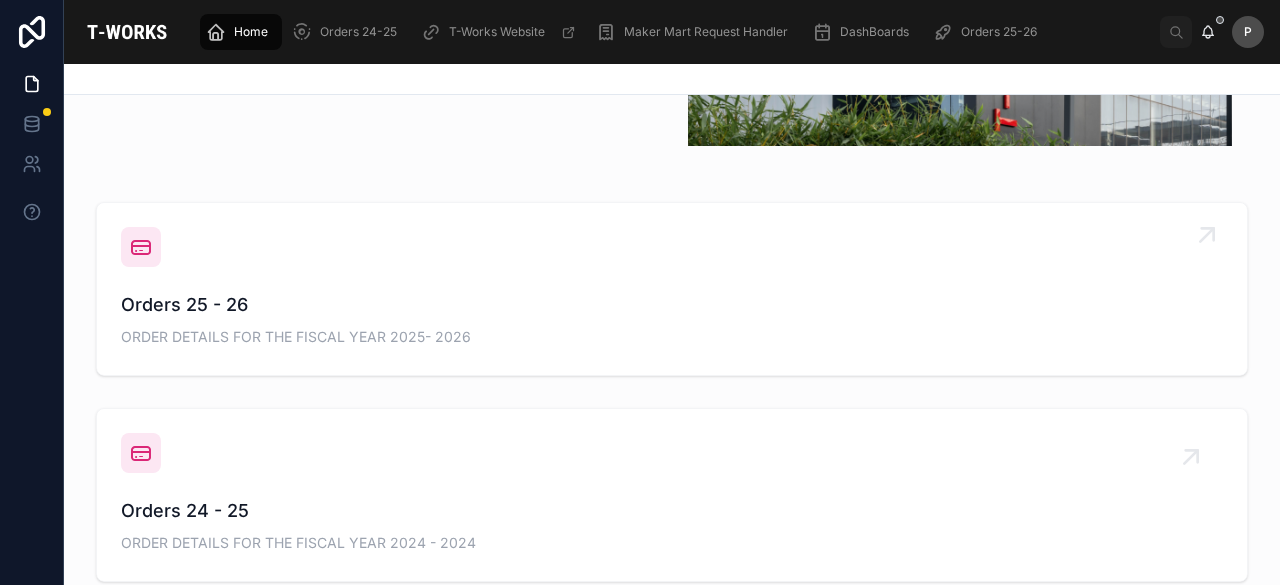 click on "ORDER DETAILS FOR THE FISCAL YEAR 2025- 2026" at bounding box center (672, 337) 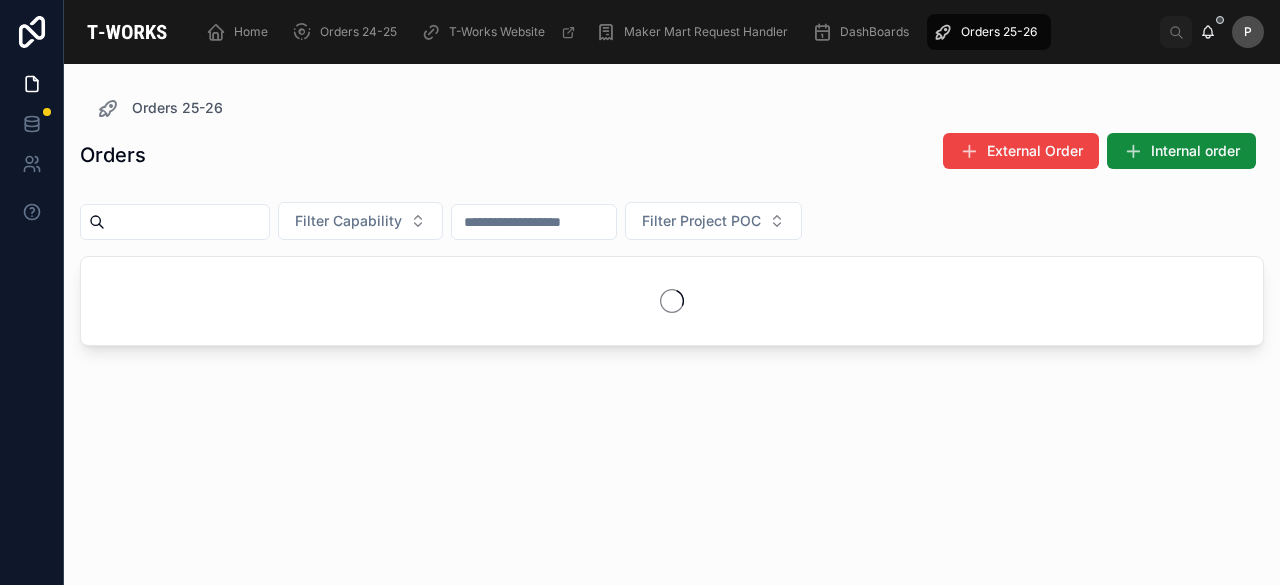 scroll, scrollTop: 0, scrollLeft: 0, axis: both 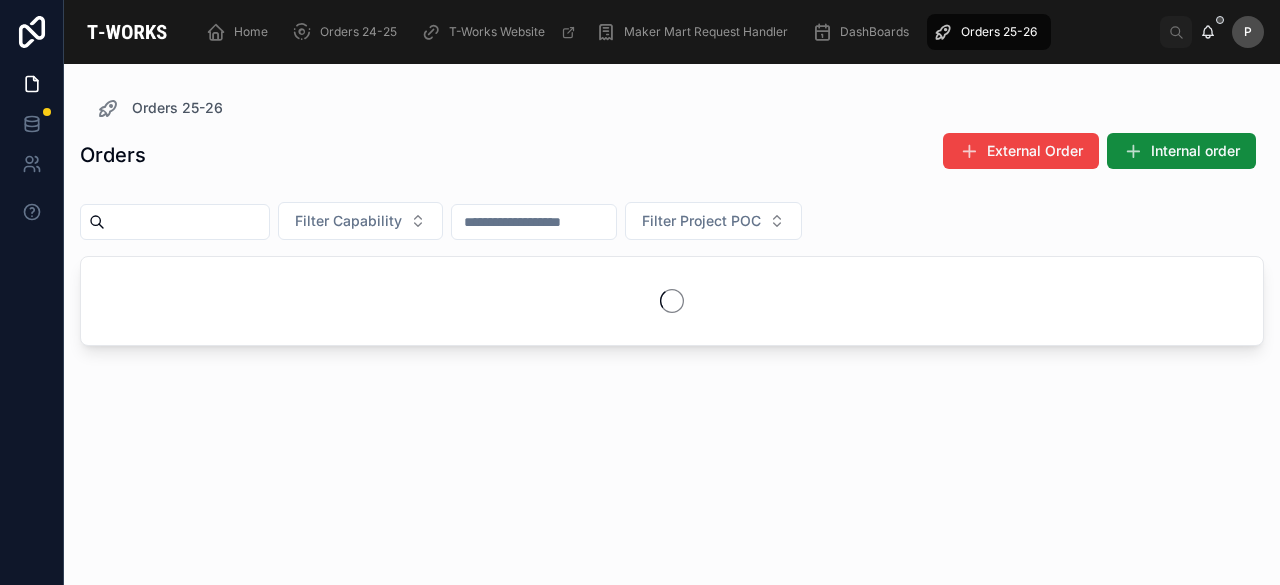 click at bounding box center [187, 222] 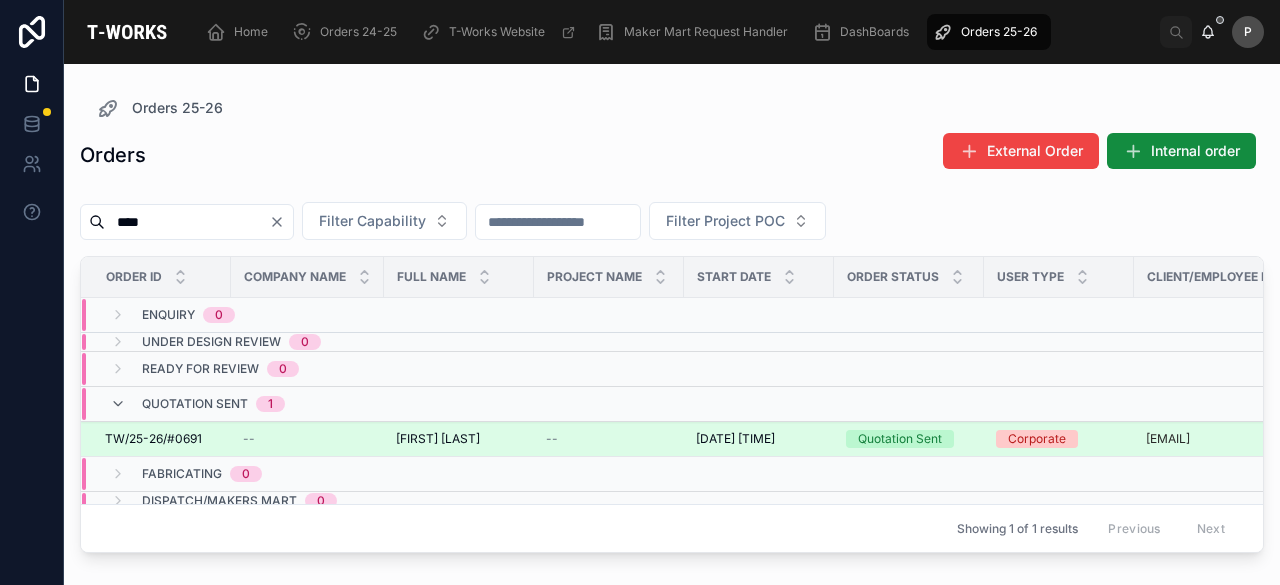type on "****" 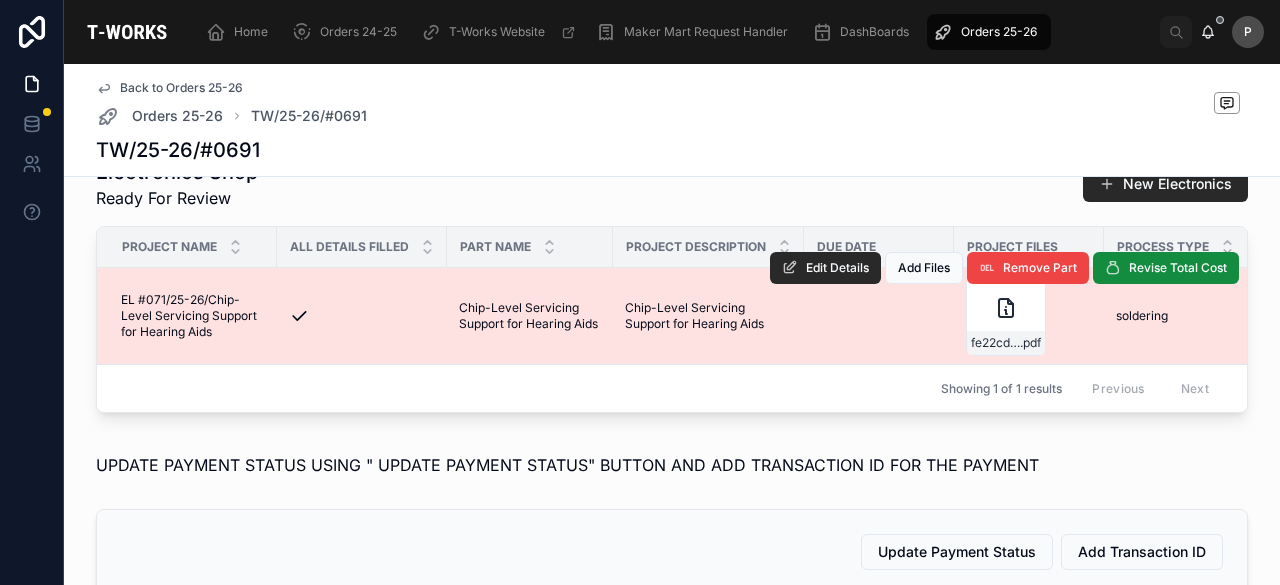 scroll, scrollTop: 1000, scrollLeft: 0, axis: vertical 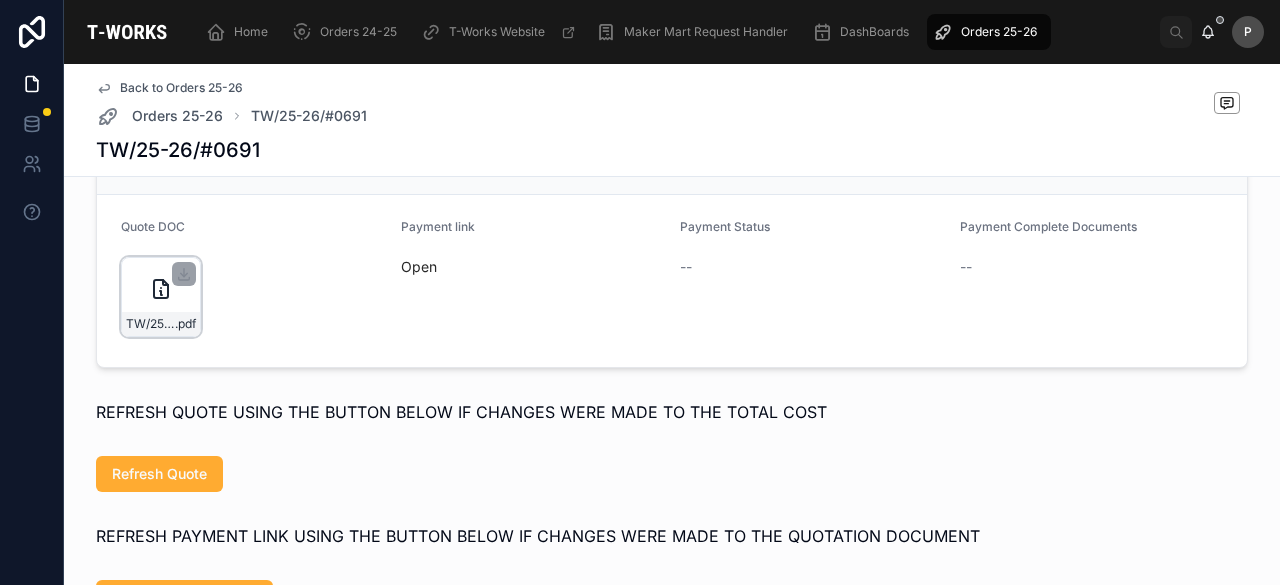 click on "TW/25-26/#0691 .pdf" at bounding box center (161, 297) 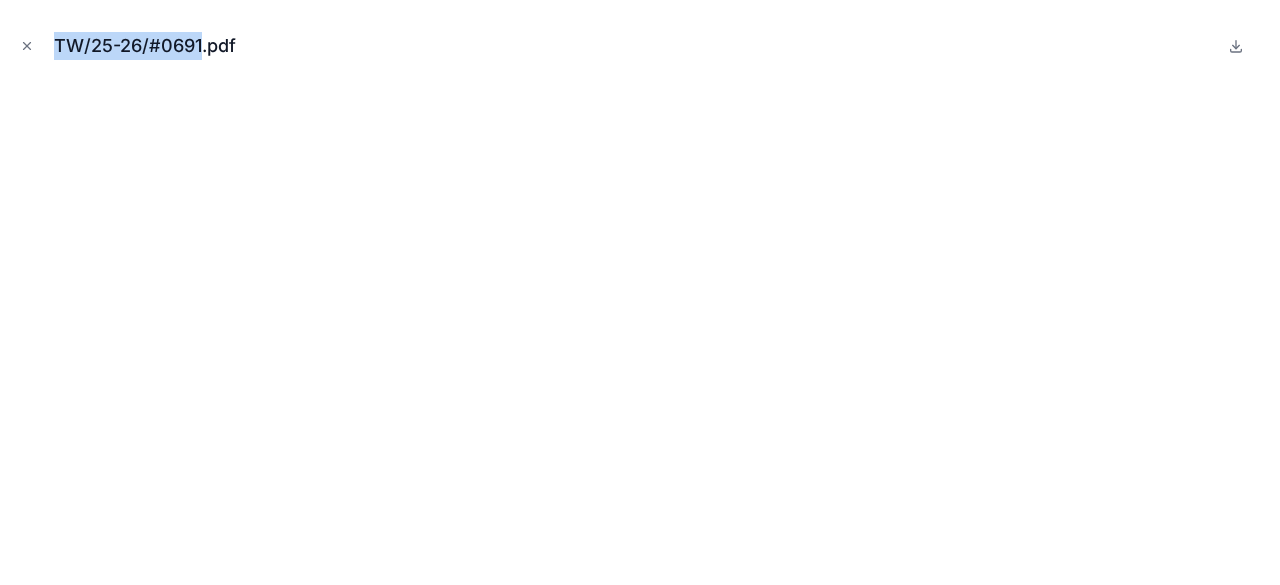 drag, startPoint x: 204, startPoint y: 43, endPoint x: 45, endPoint y: 43, distance: 159 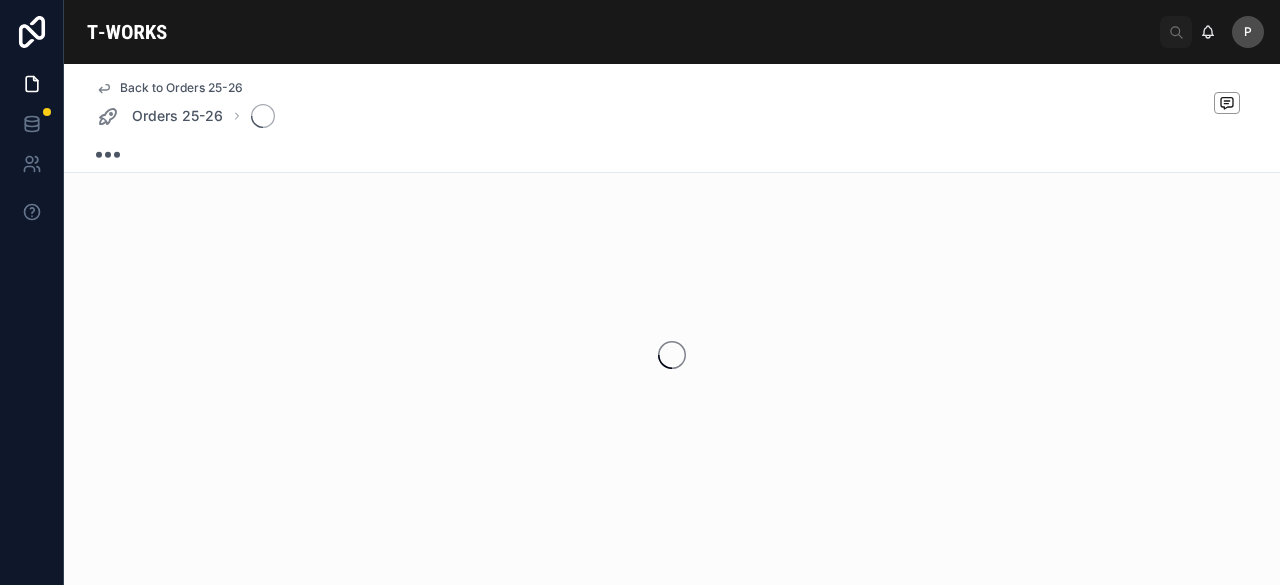 scroll, scrollTop: 0, scrollLeft: 0, axis: both 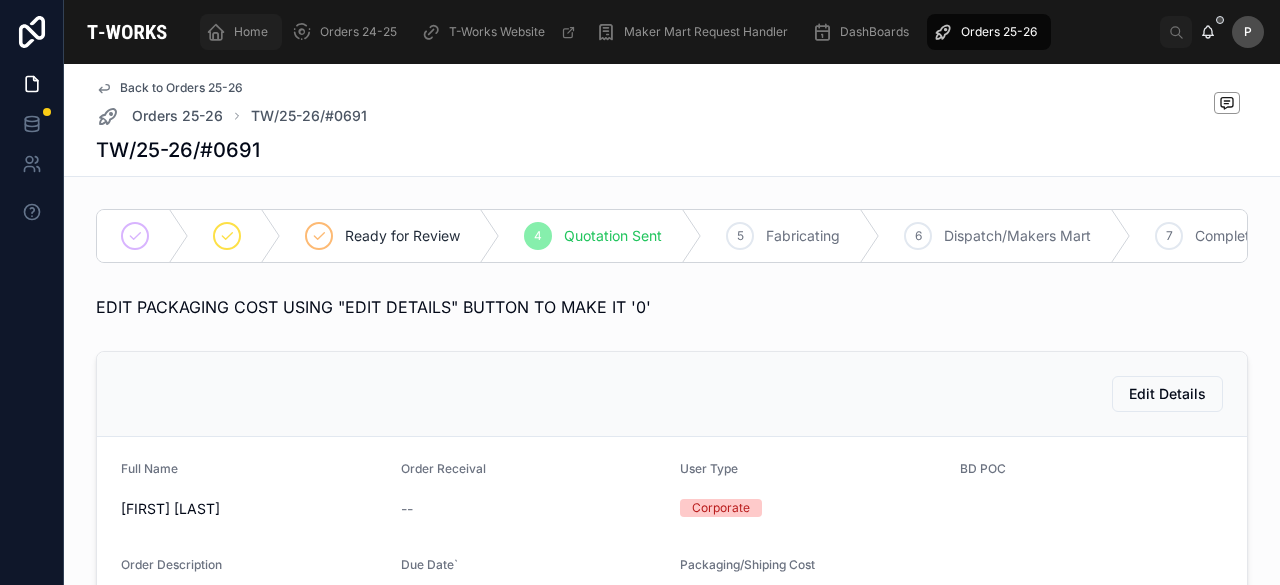 click on "Home" at bounding box center [251, 32] 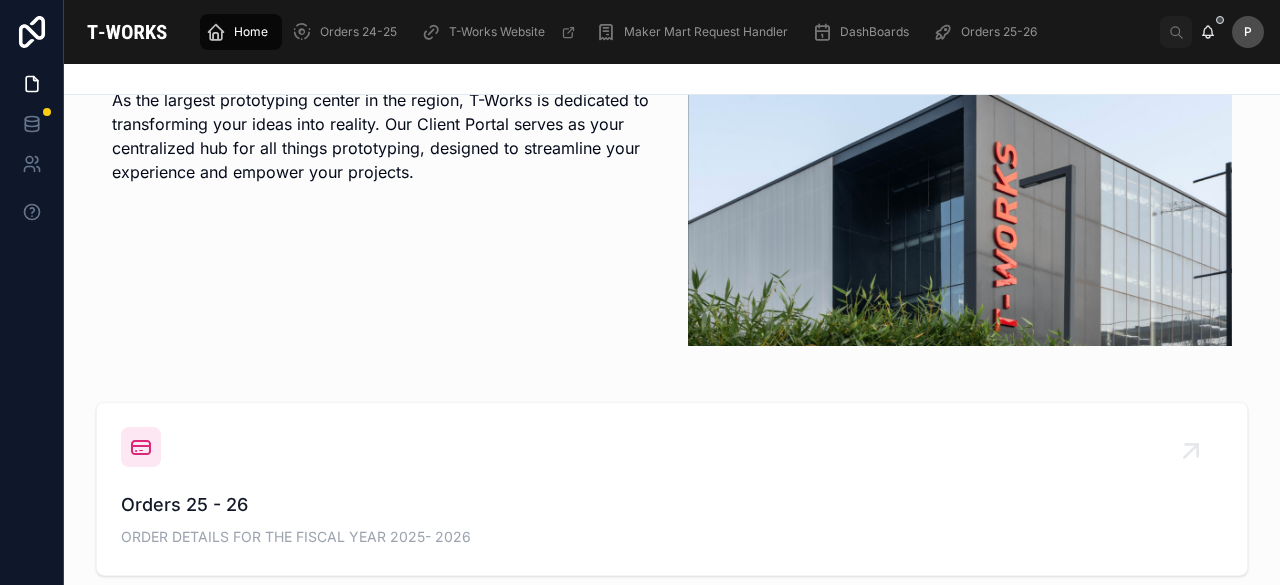 scroll, scrollTop: 500, scrollLeft: 0, axis: vertical 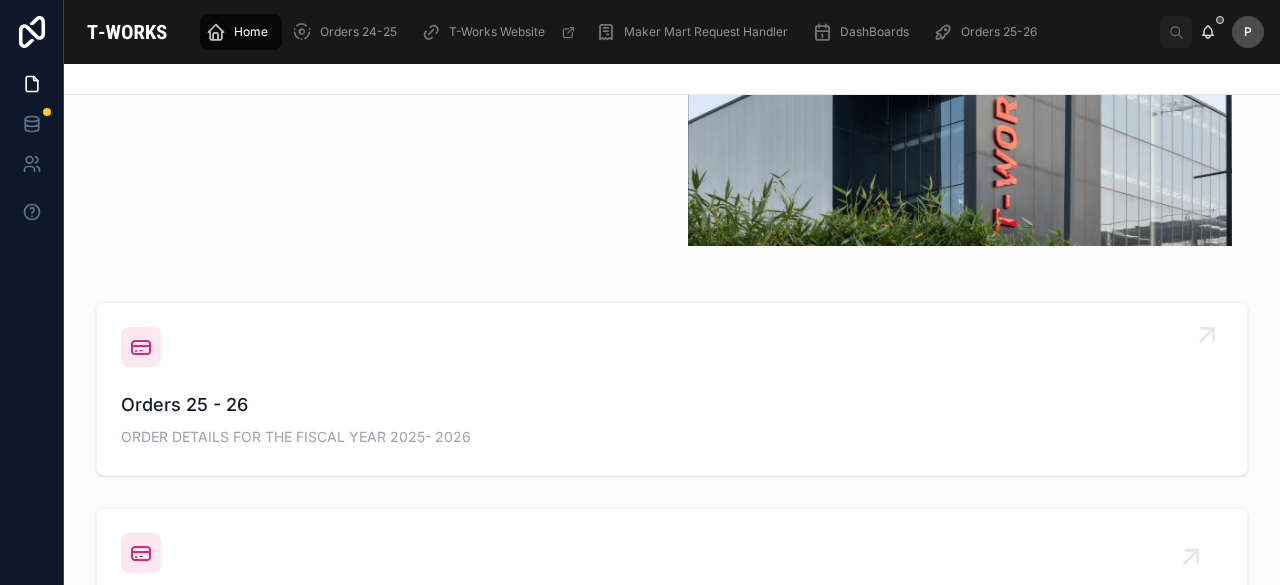click on "Orders 25 - 26" at bounding box center [672, 405] 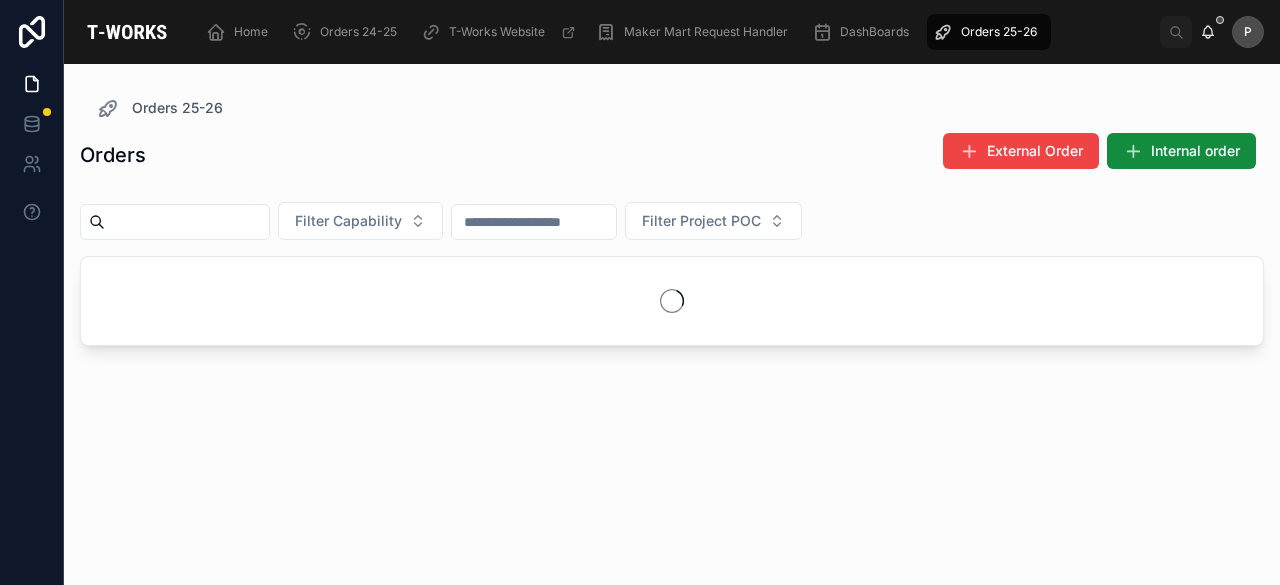 scroll, scrollTop: 0, scrollLeft: 0, axis: both 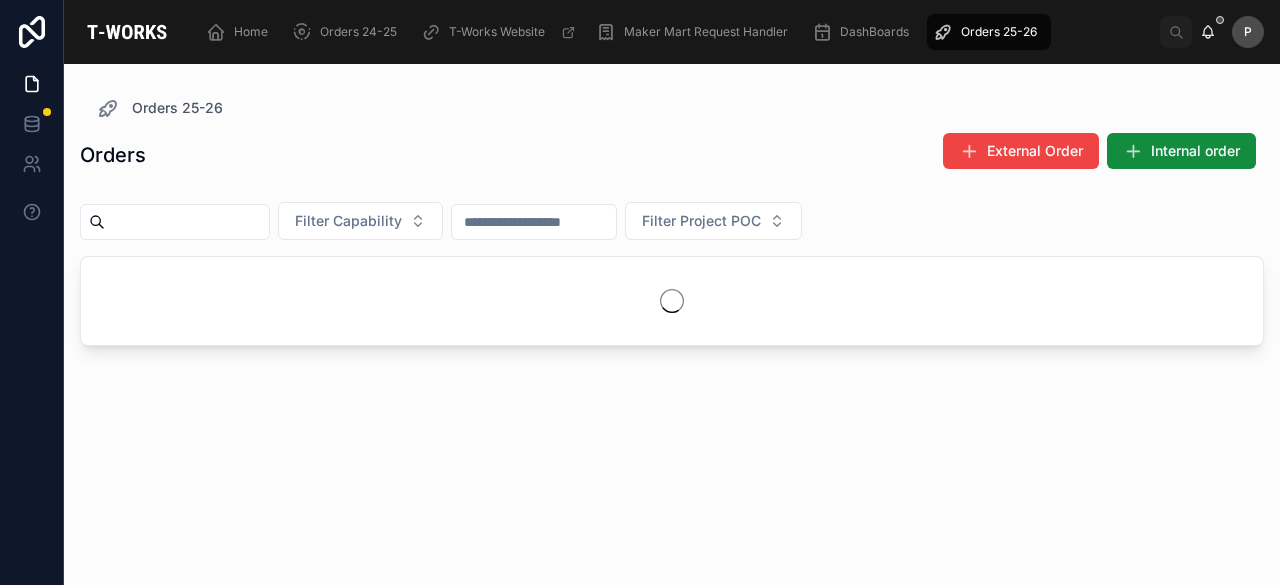click at bounding box center (187, 222) 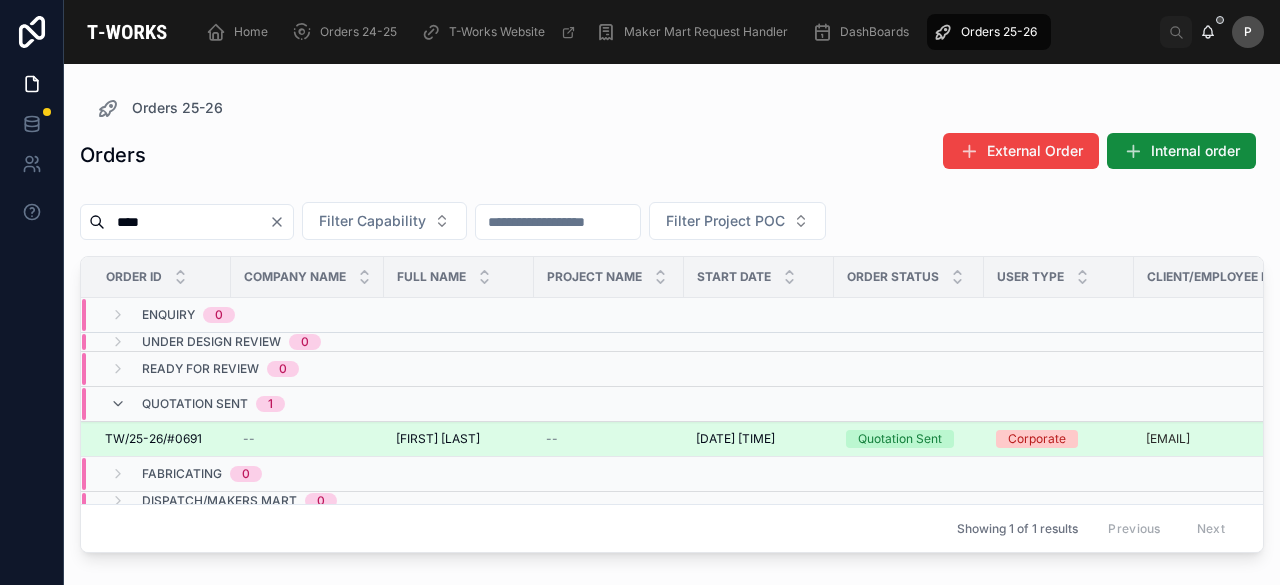 type on "****" 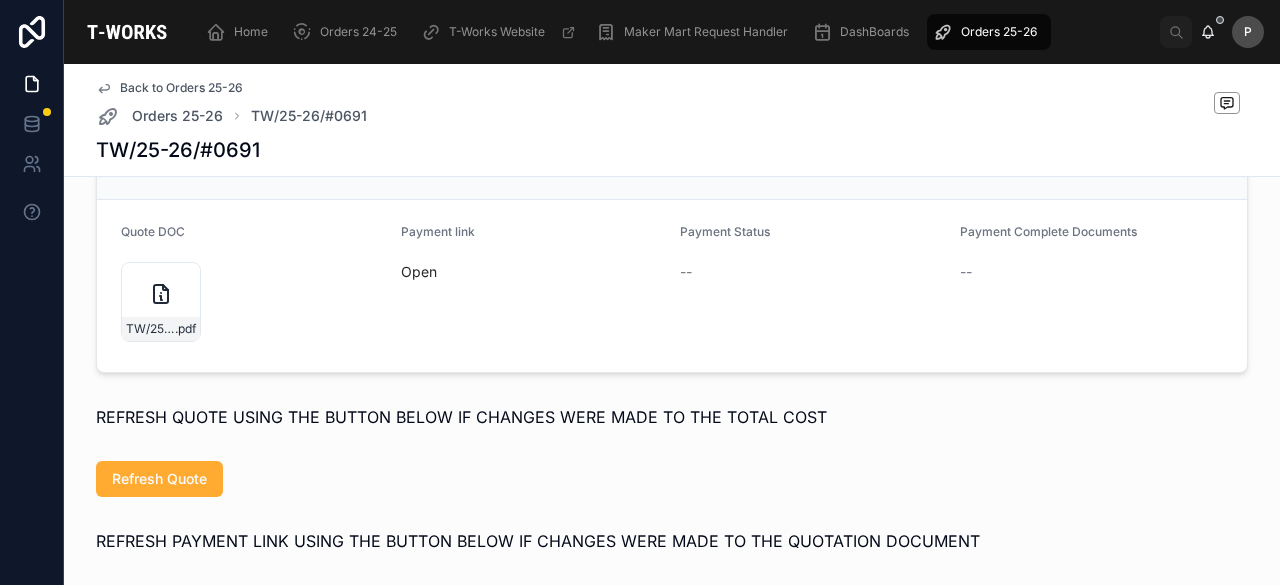 scroll, scrollTop: 1000, scrollLeft: 0, axis: vertical 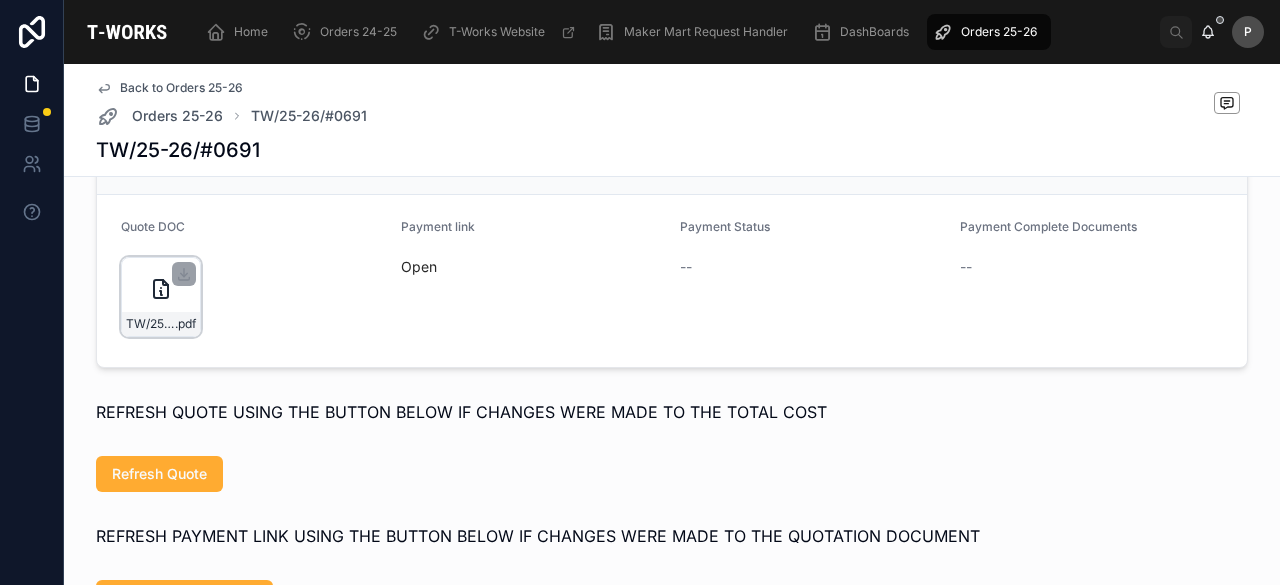 click on "TW/25-26/#0691 .pdf" at bounding box center (161, 297) 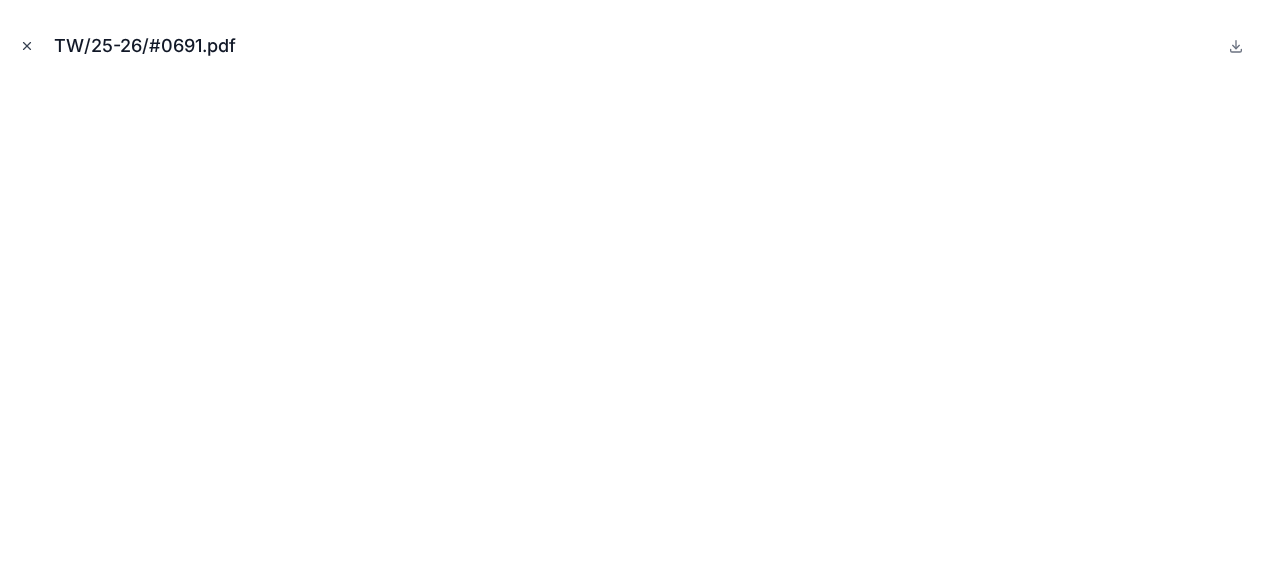 click at bounding box center [27, 46] 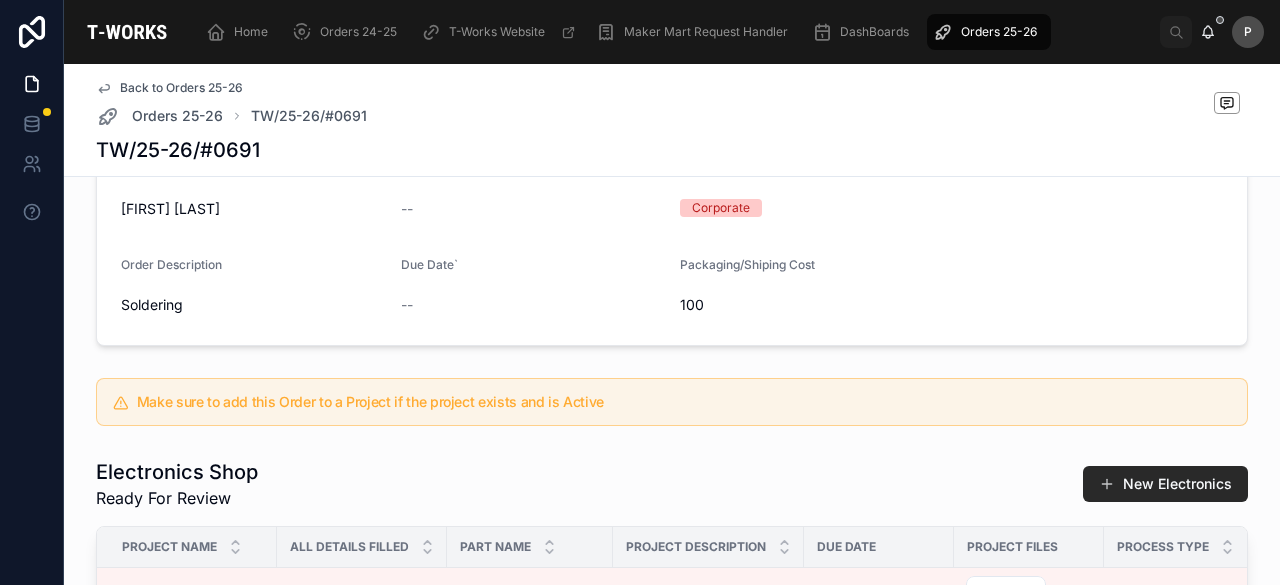 scroll, scrollTop: 300, scrollLeft: 0, axis: vertical 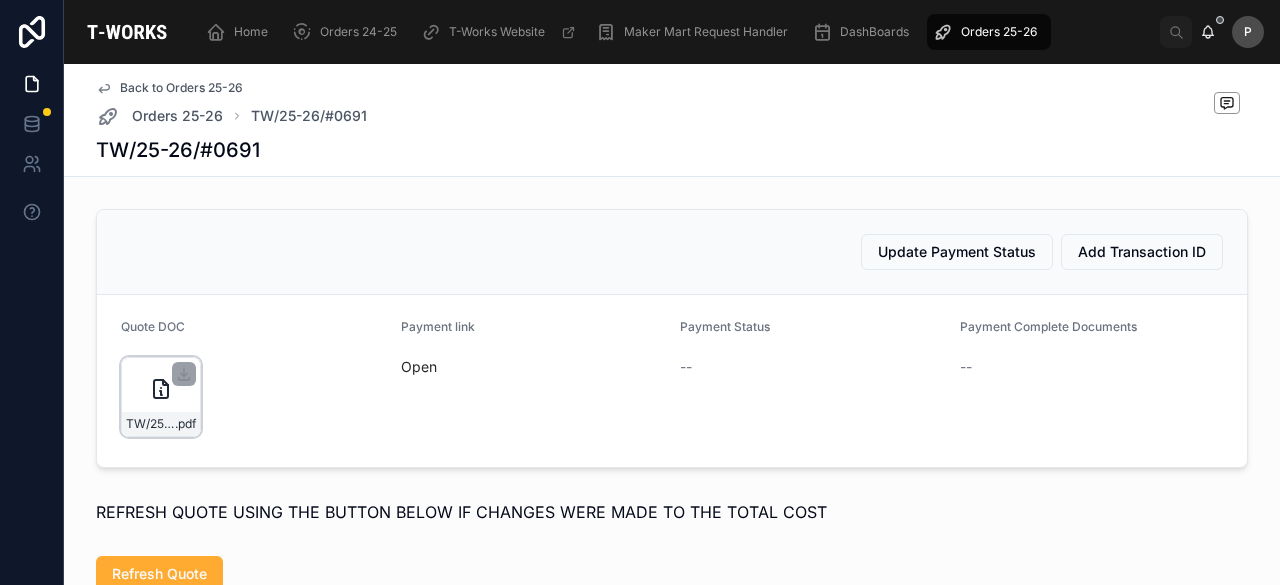 click on "TW/25-26/#0691 .pdf" at bounding box center (161, 397) 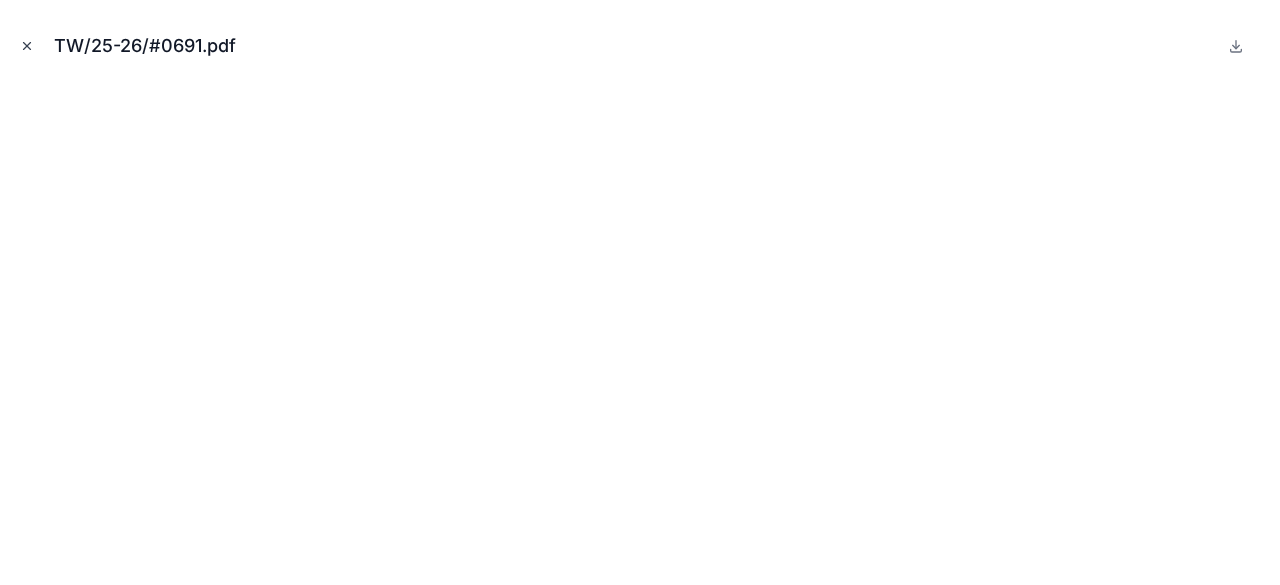 click 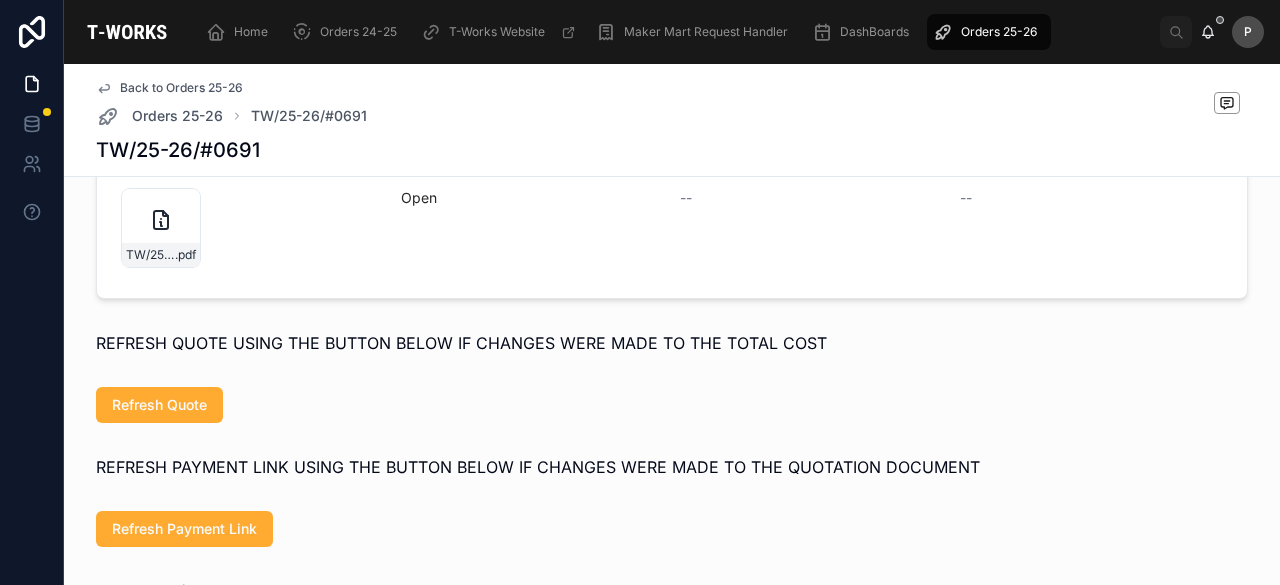 scroll, scrollTop: 1100, scrollLeft: 0, axis: vertical 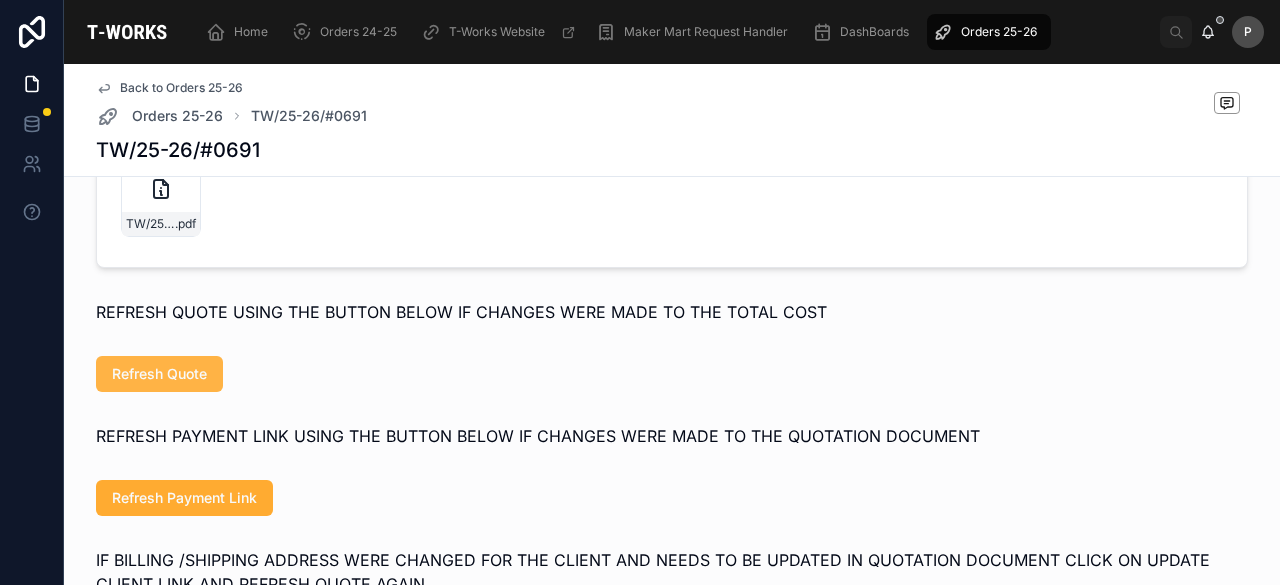 click on "Refresh Quote" at bounding box center [159, 374] 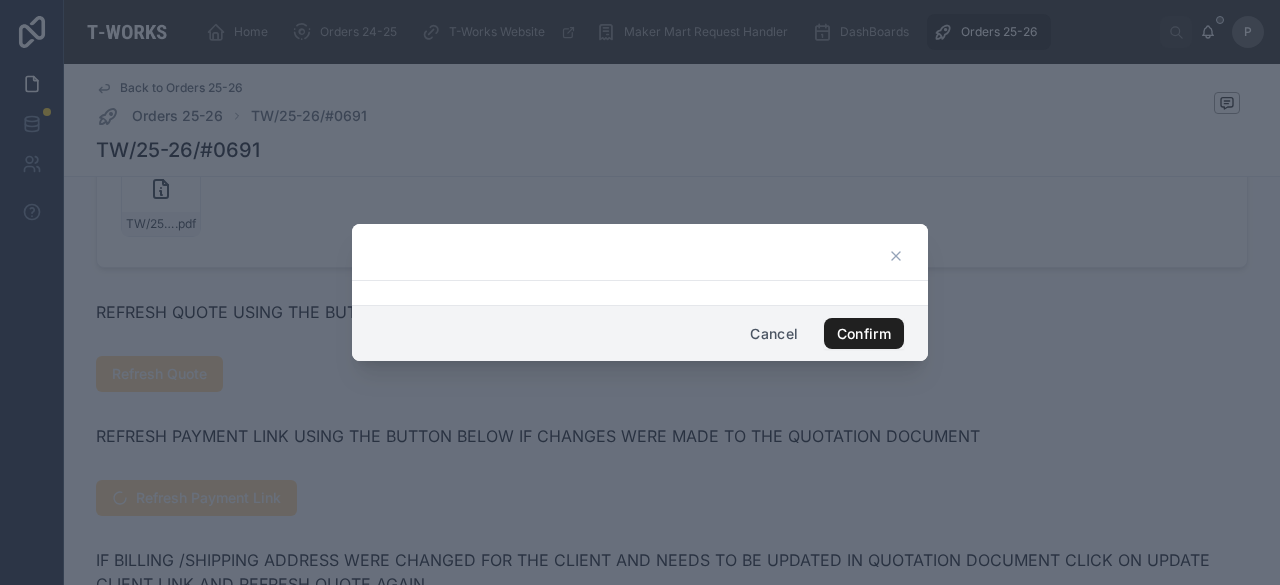 click on "Confirm" at bounding box center [864, 334] 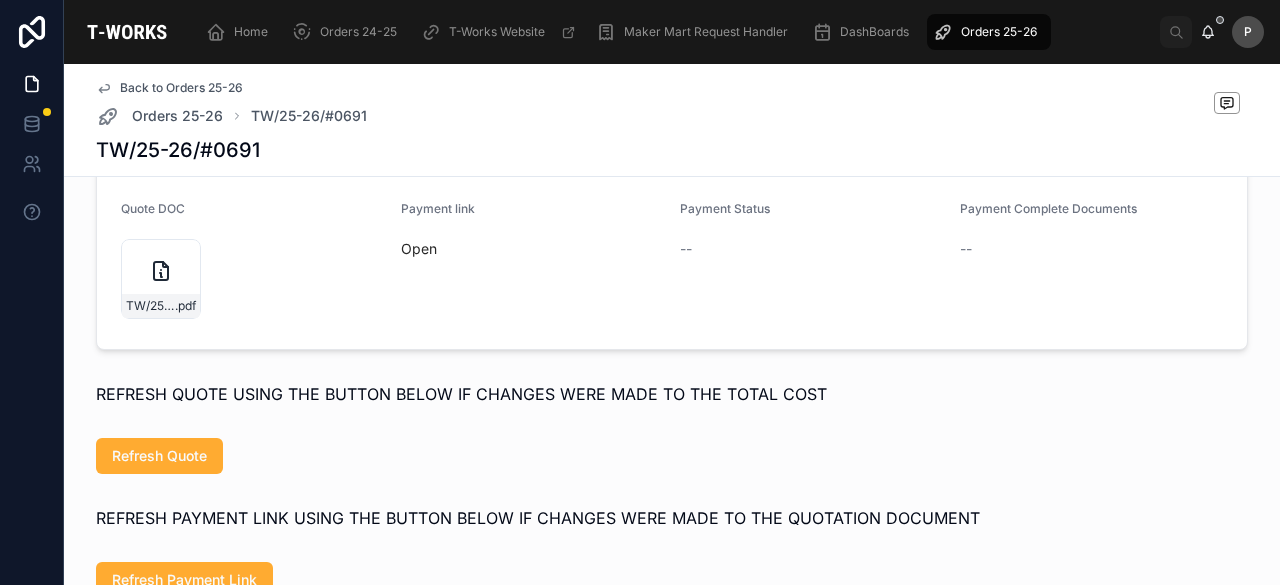 scroll, scrollTop: 1000, scrollLeft: 0, axis: vertical 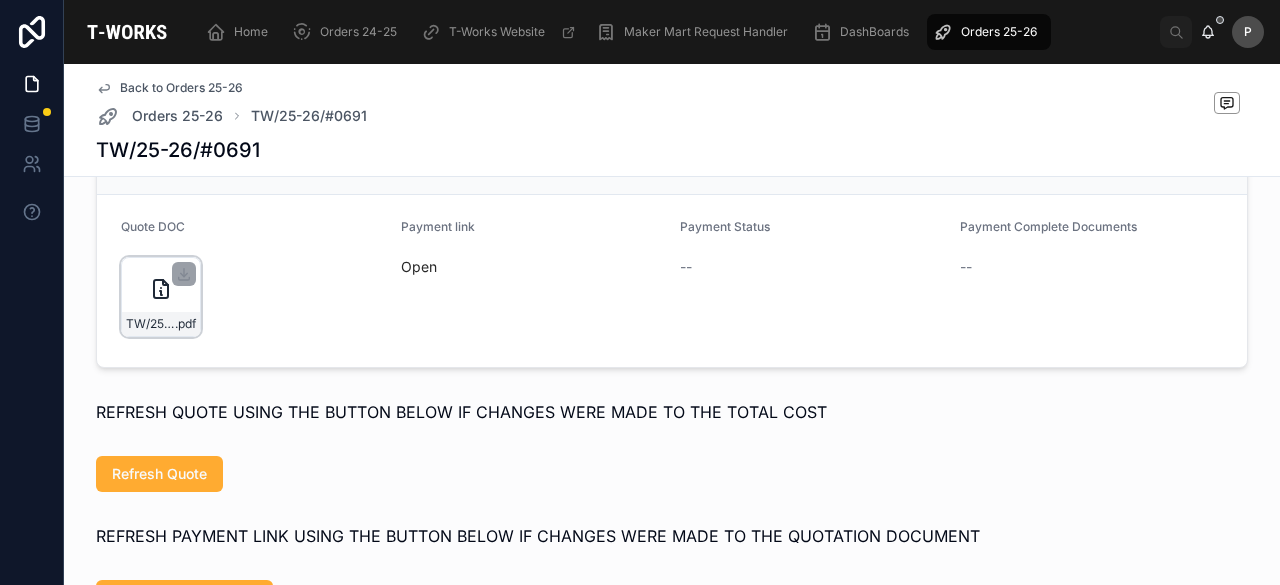 click on "TW/25-26/#0691 .pdf" at bounding box center [161, 297] 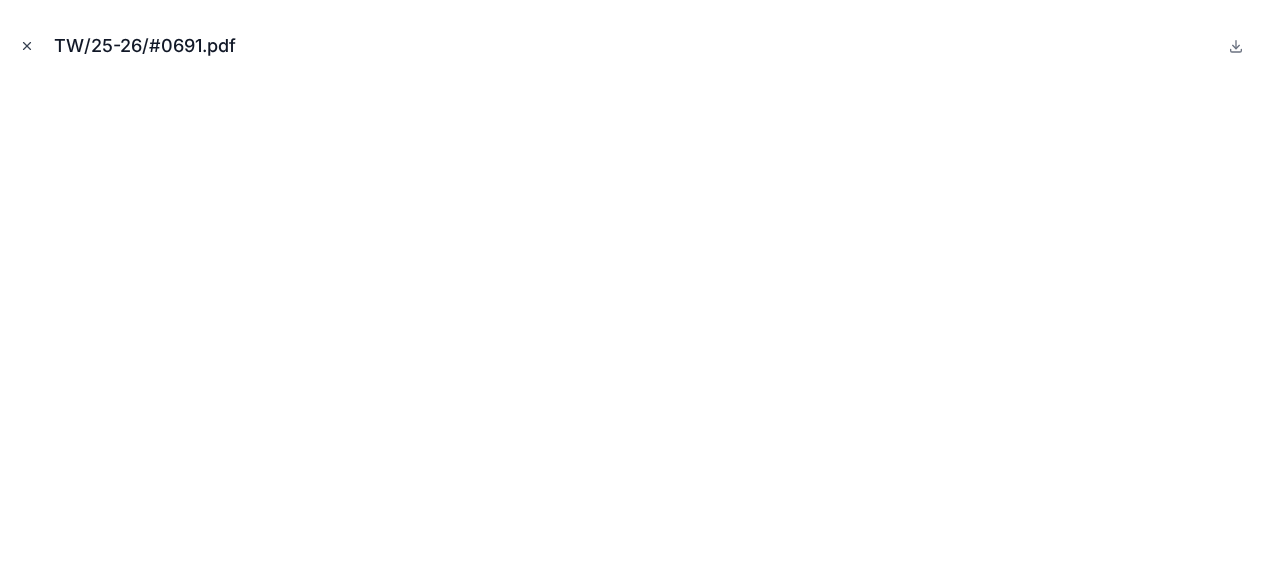 click 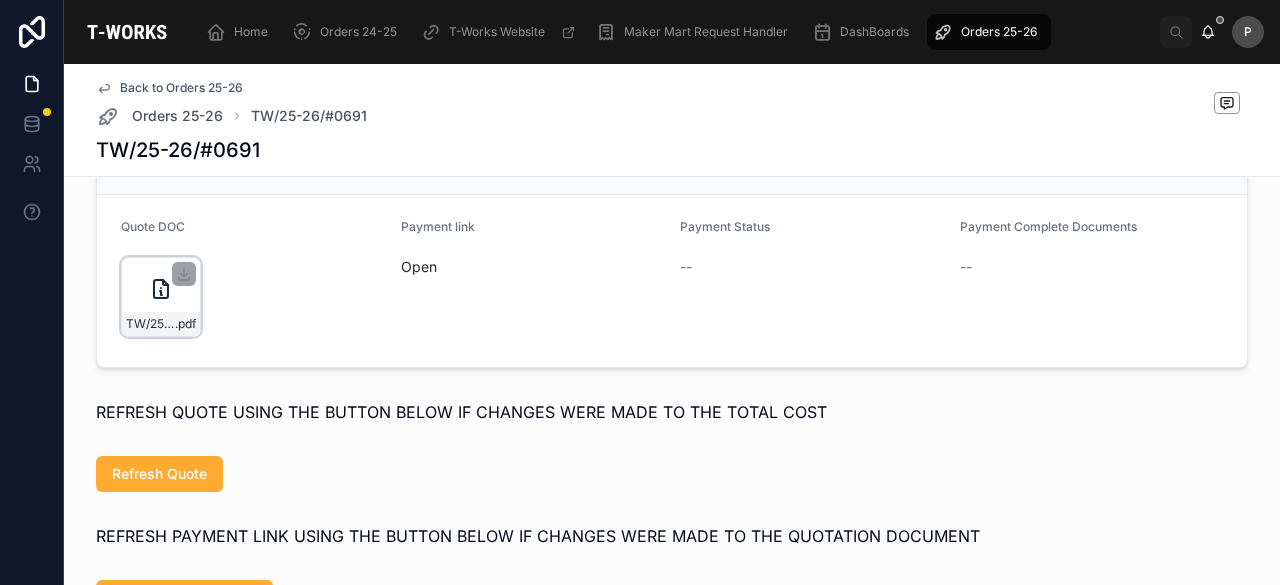 click on "TW/25-26/#0691 .pdf" at bounding box center (161, 297) 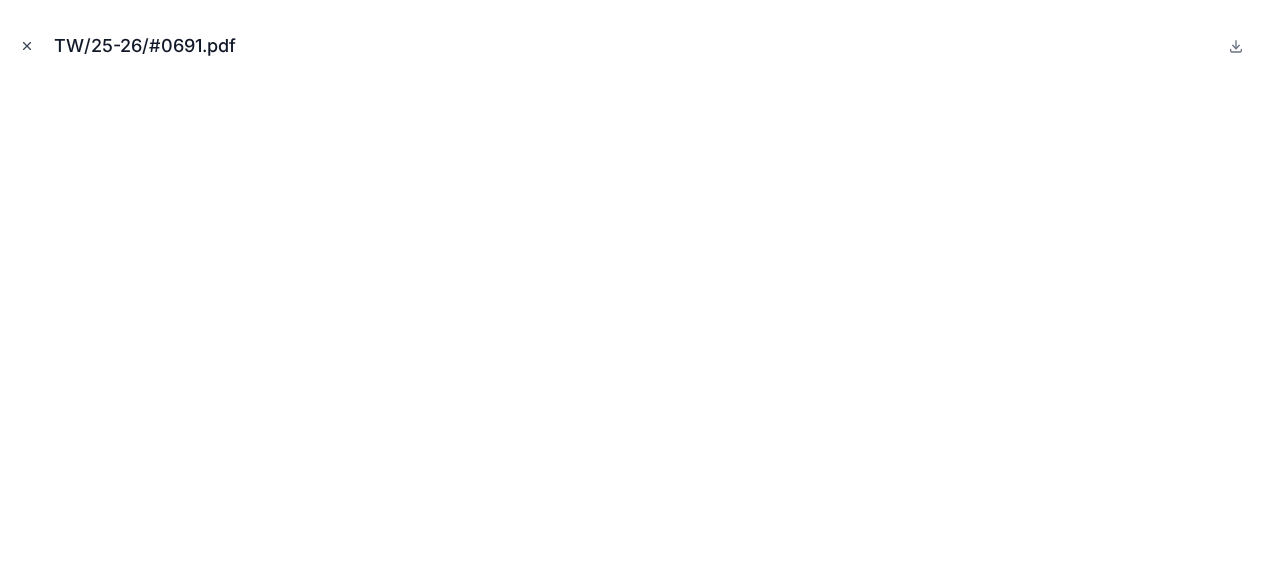 click 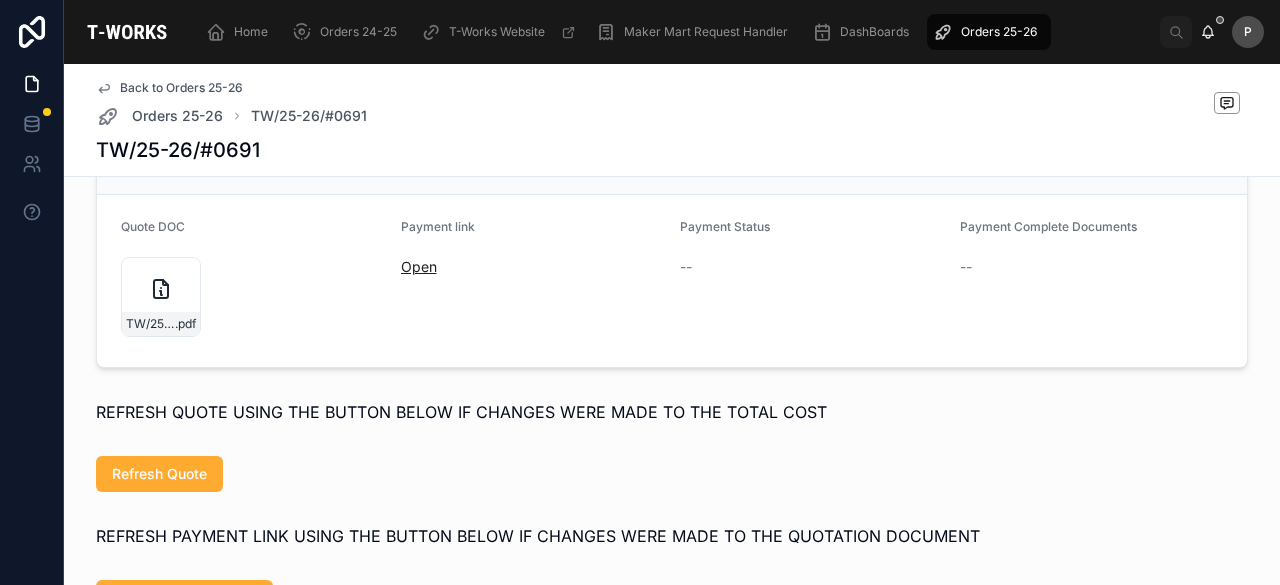 click on "Open" at bounding box center (419, 266) 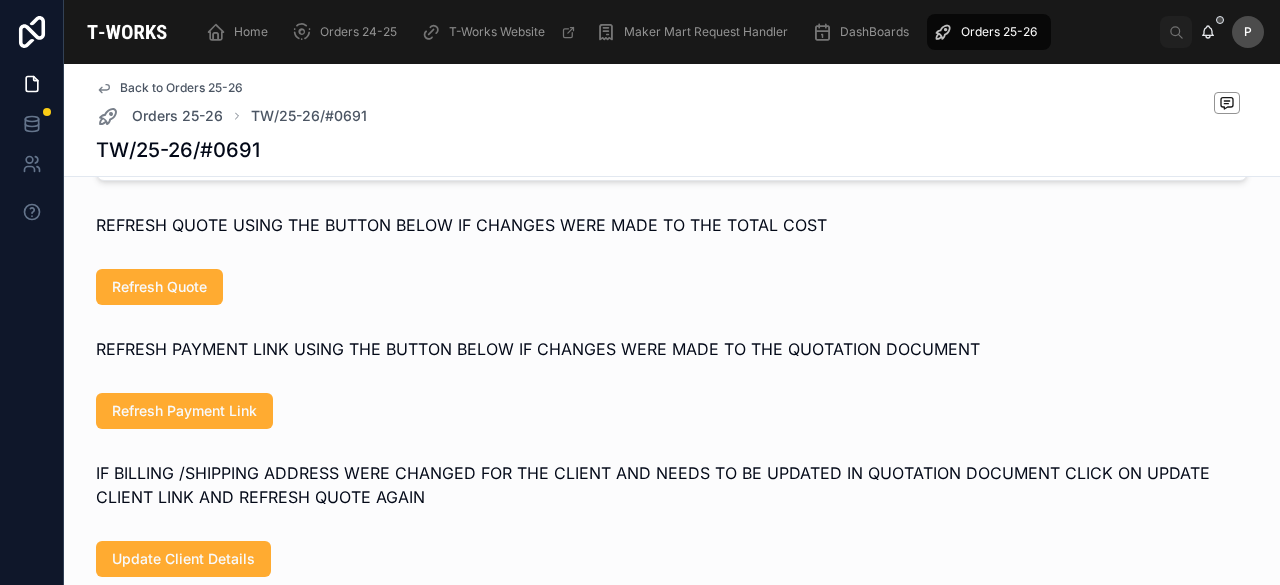 scroll, scrollTop: 1200, scrollLeft: 0, axis: vertical 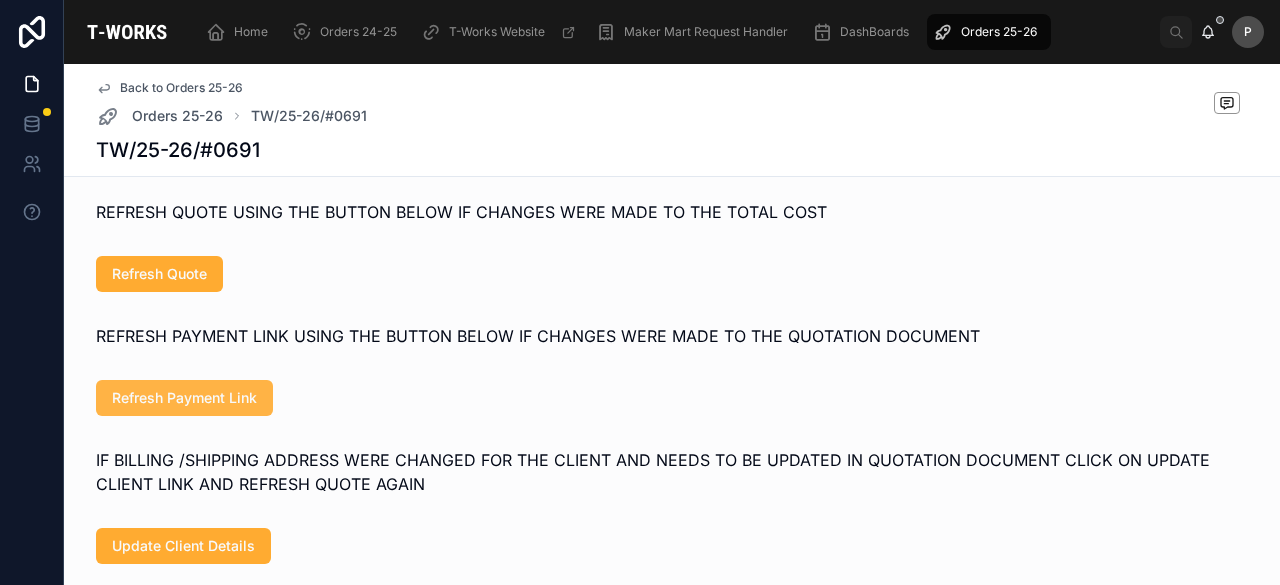 click on "Refresh Payment Link" at bounding box center (184, 398) 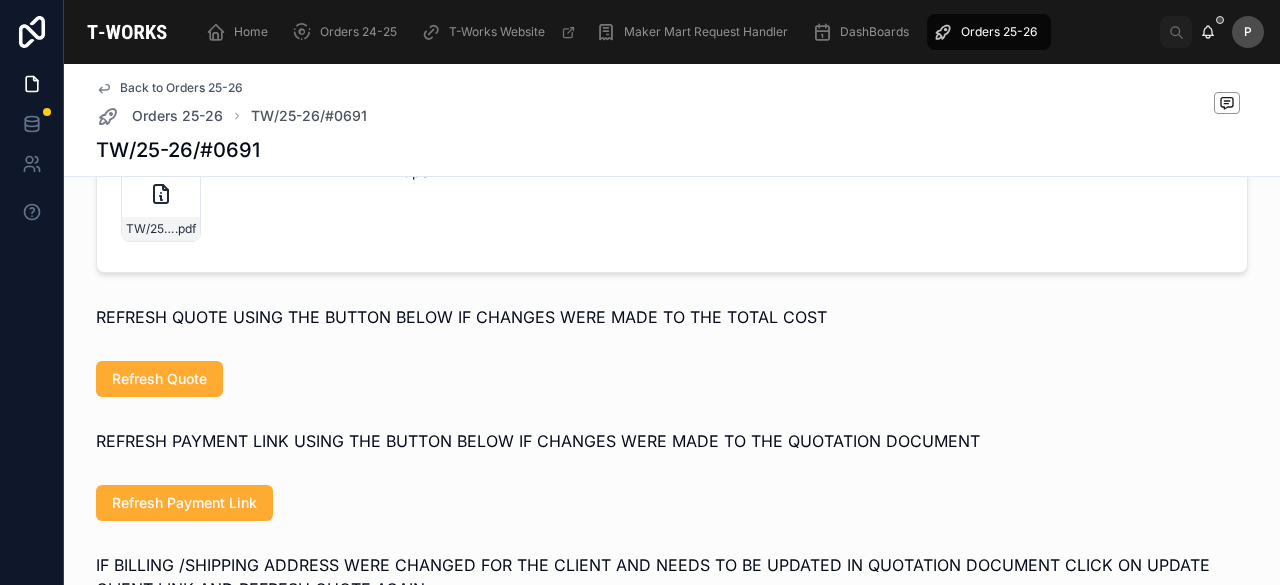 scroll, scrollTop: 900, scrollLeft: 0, axis: vertical 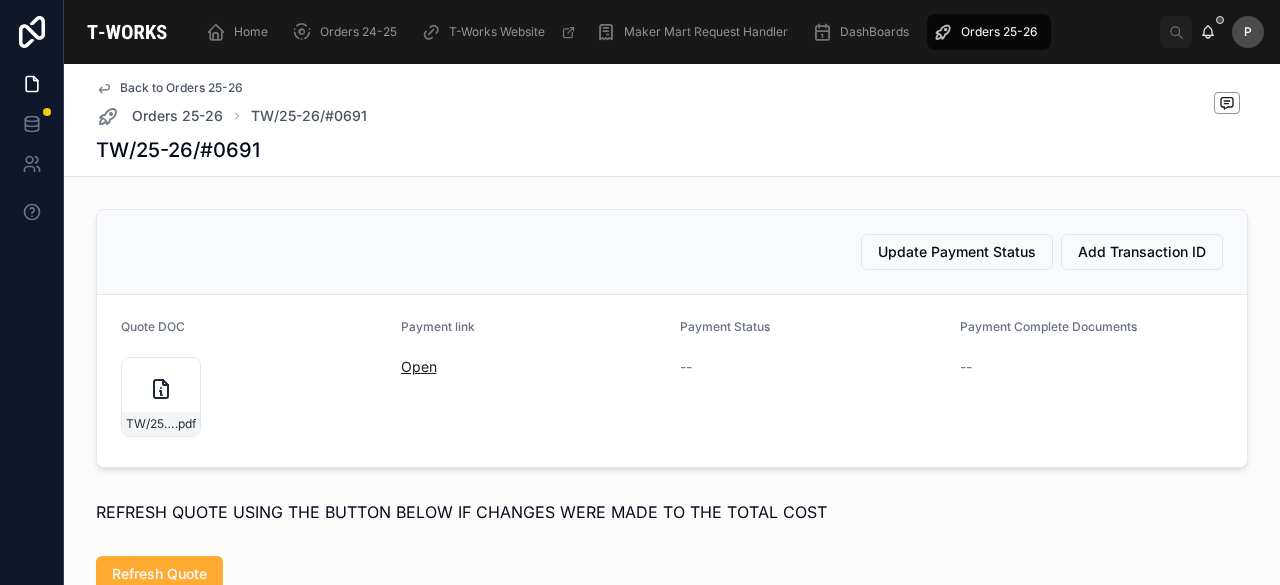 click on "Open" at bounding box center (419, 366) 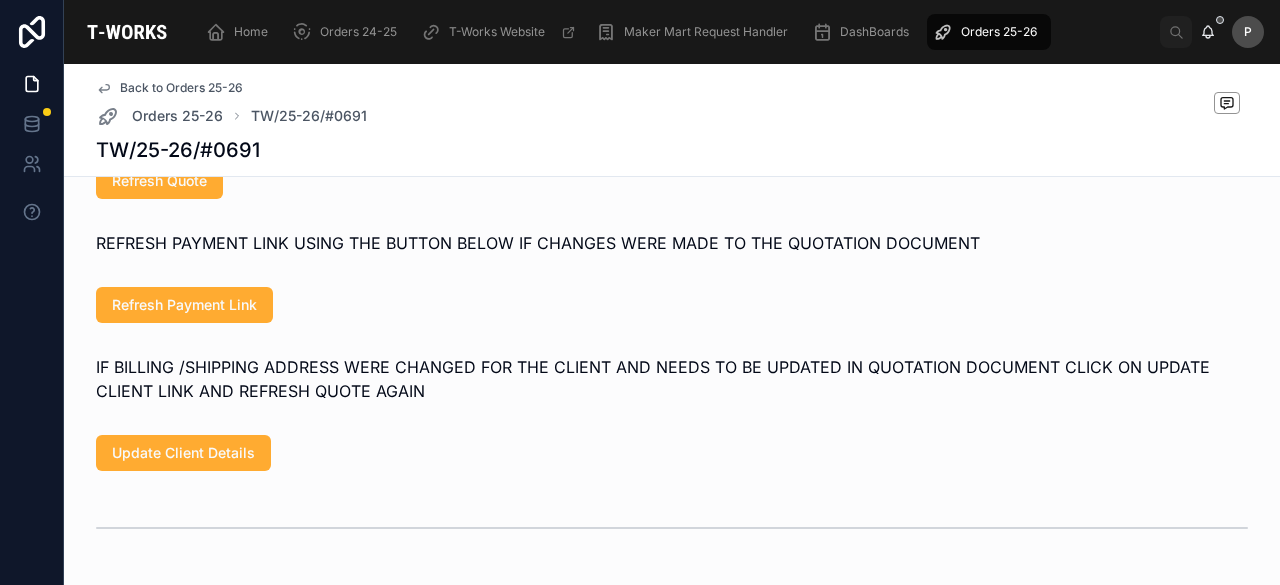 scroll, scrollTop: 1300, scrollLeft: 0, axis: vertical 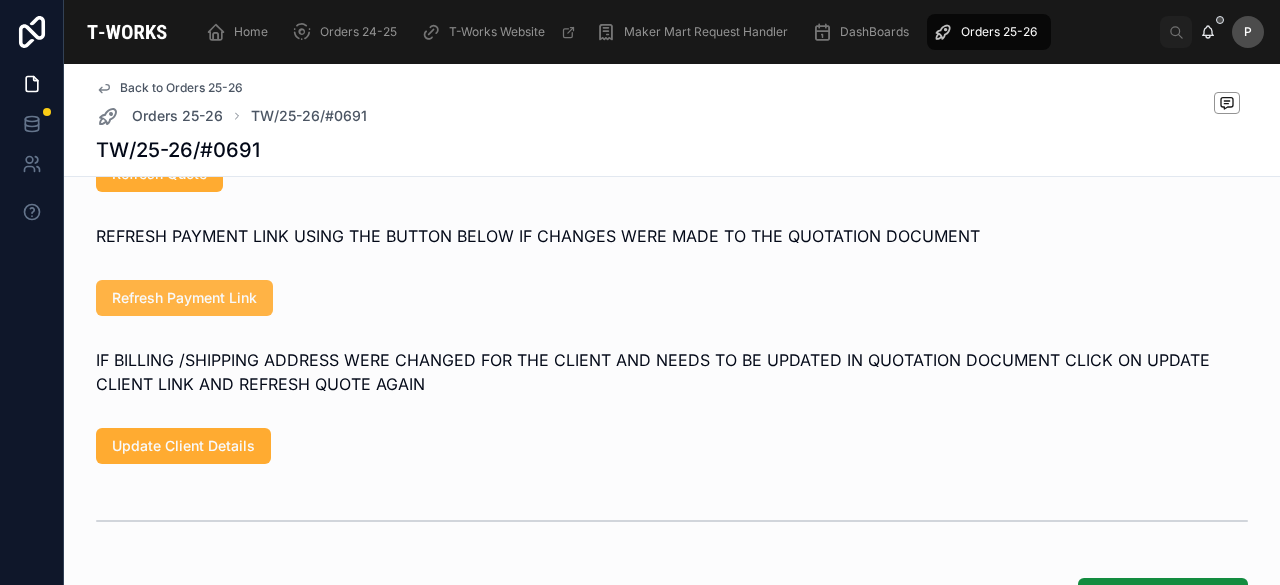 click on "Refresh Payment Link" at bounding box center (184, 298) 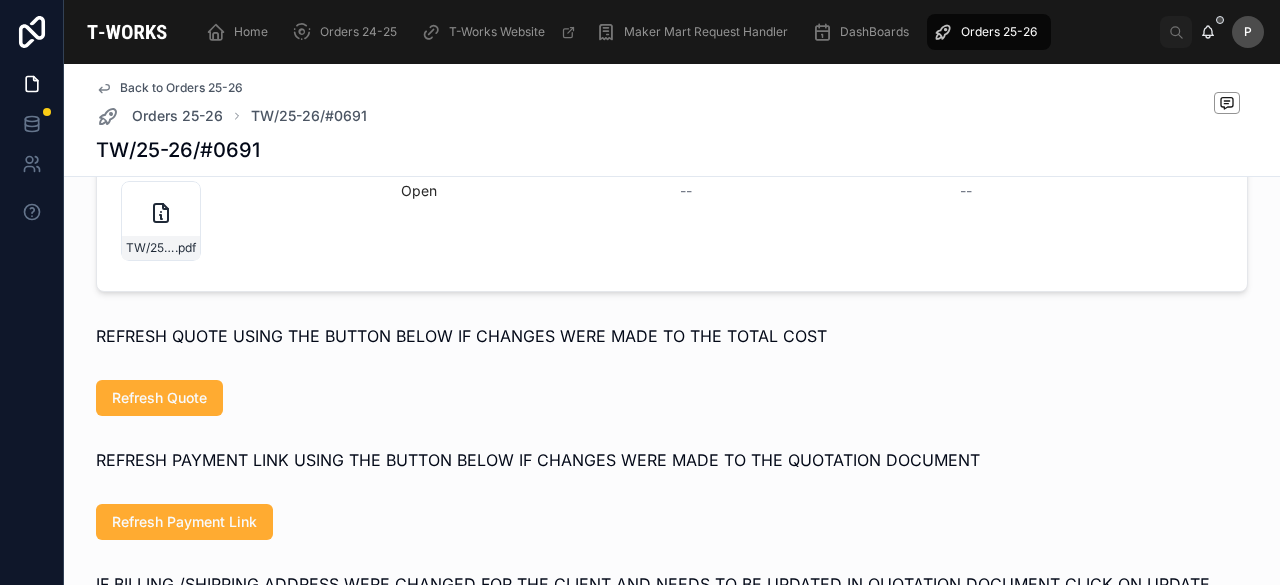 scroll, scrollTop: 1300, scrollLeft: 0, axis: vertical 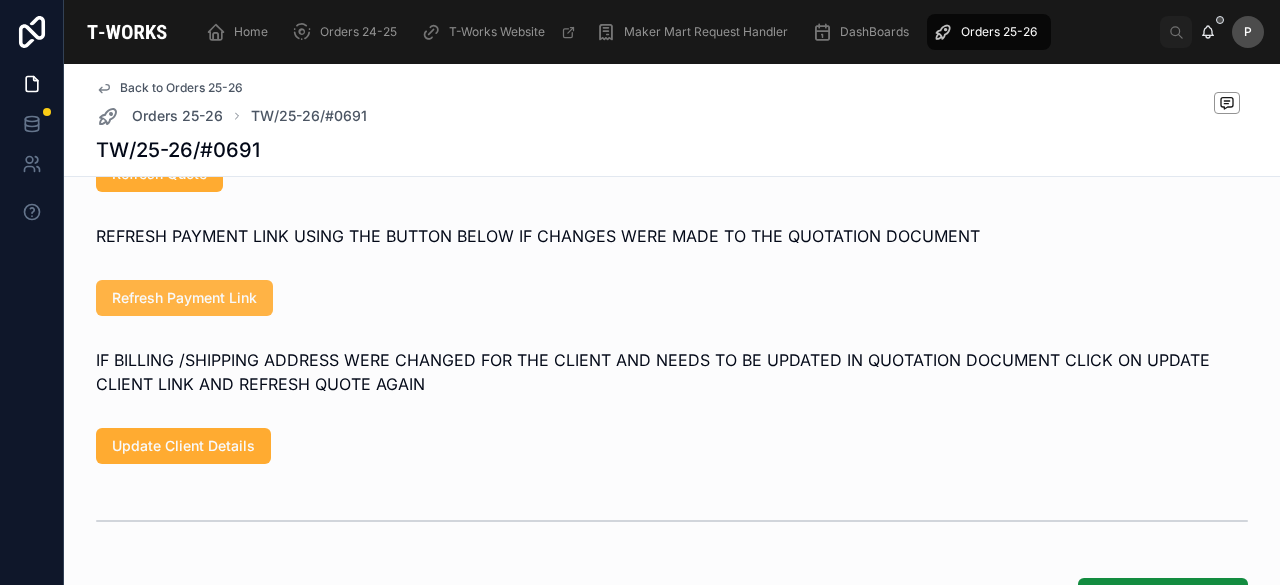 click on "Refresh Payment Link" at bounding box center (184, 298) 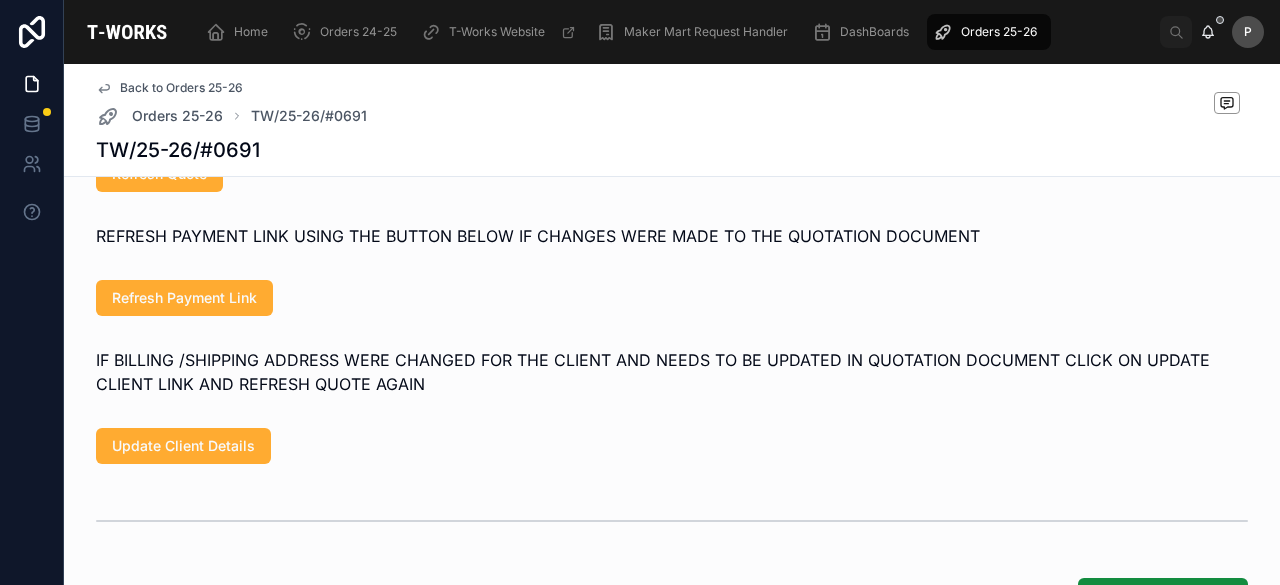 scroll, scrollTop: 900, scrollLeft: 0, axis: vertical 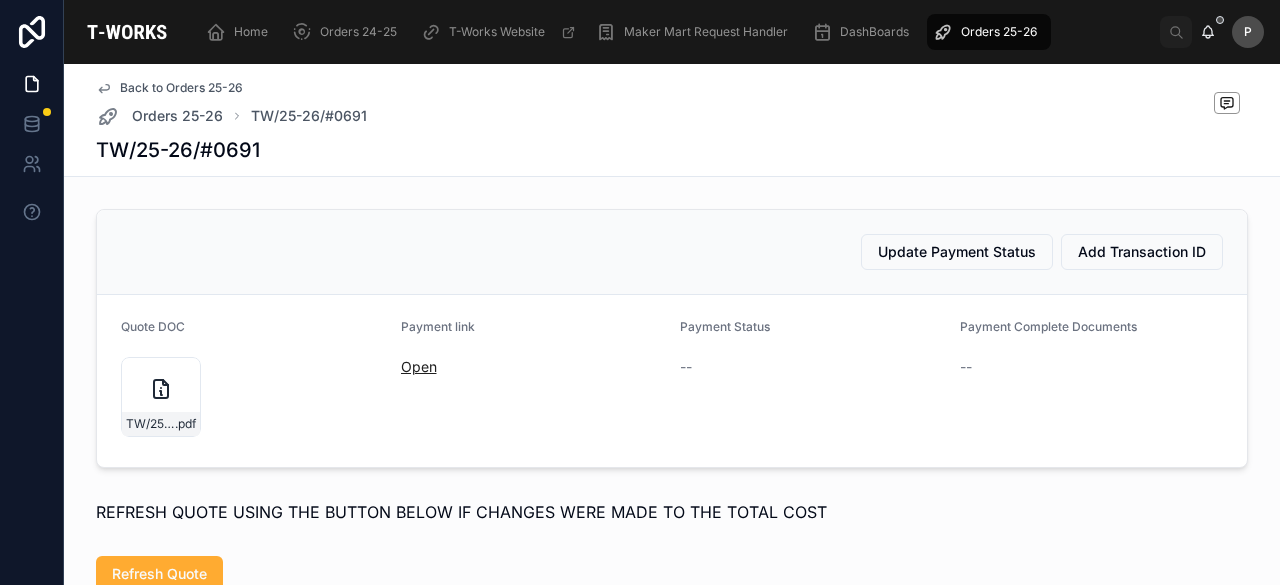 click on "Open" at bounding box center (419, 366) 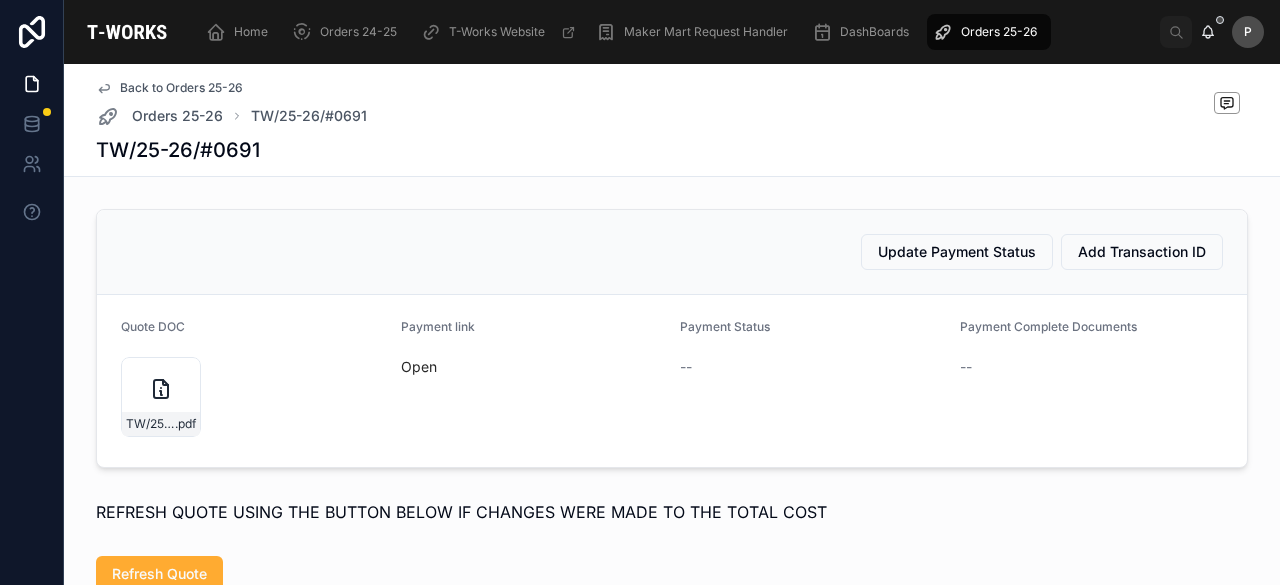 click on "Quote DOC TW/25-26/#0691 .pdf Payment link Open Payment Status -- Payment Complete Documents --" at bounding box center (672, 381) 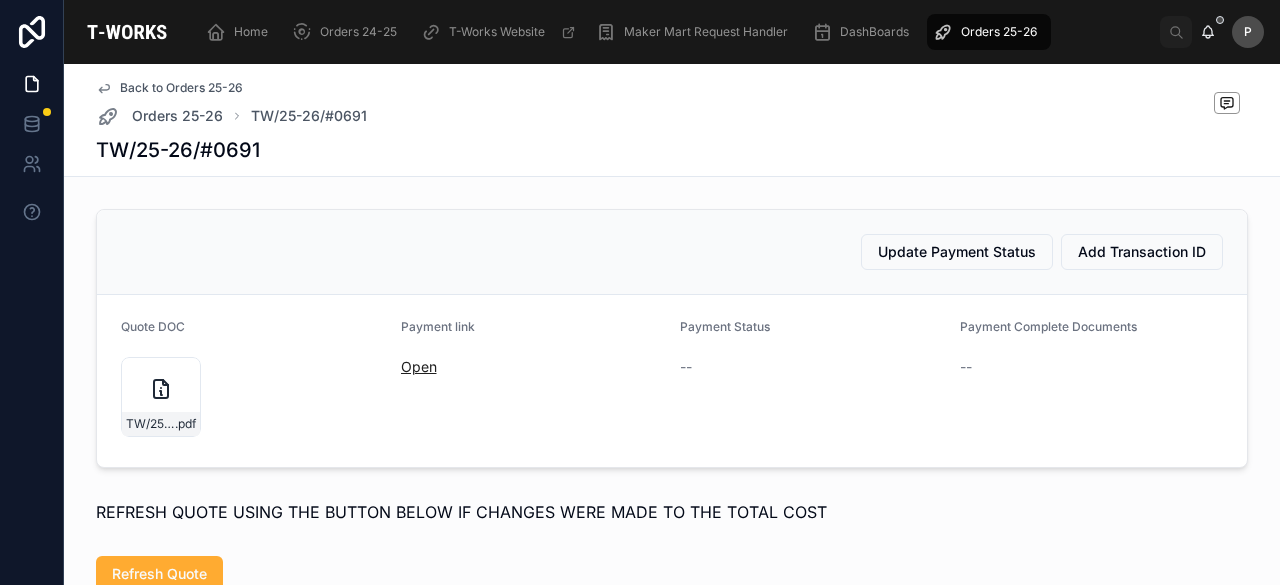 click on "Open" at bounding box center (419, 366) 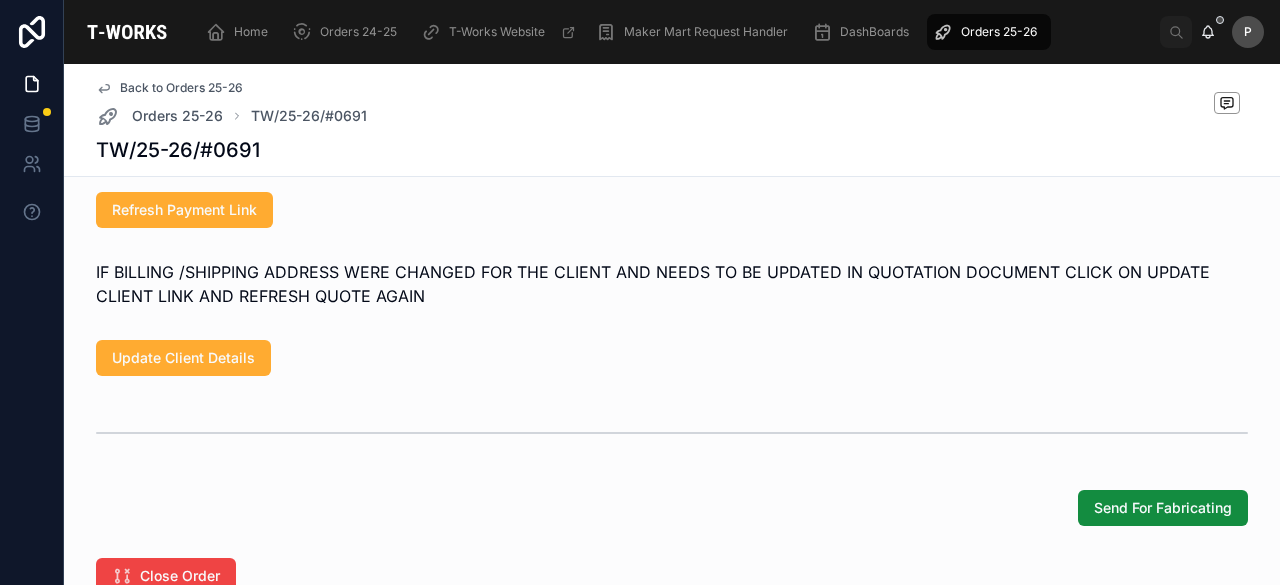 scroll, scrollTop: 1400, scrollLeft: 0, axis: vertical 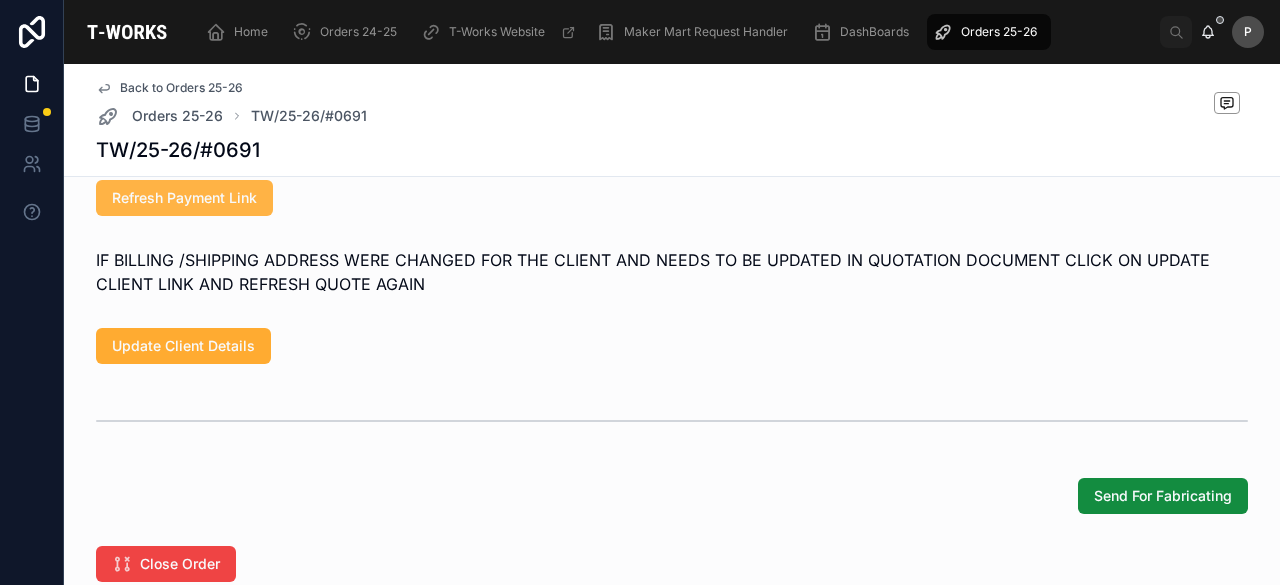 click on "Refresh Payment Link" at bounding box center (184, 198) 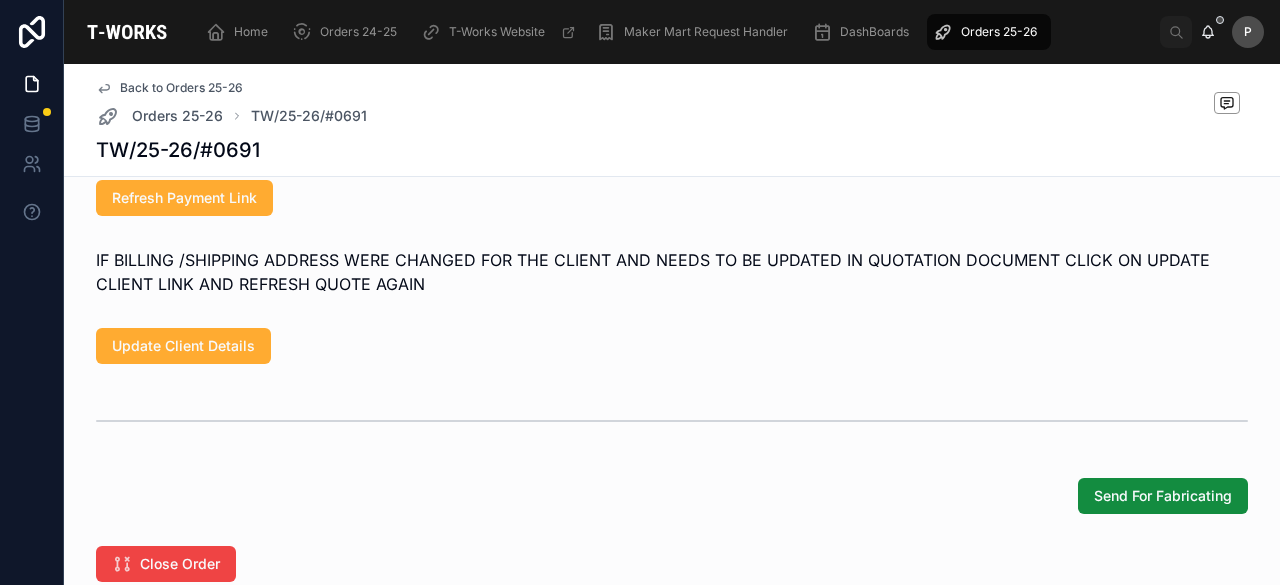 scroll, scrollTop: 1100, scrollLeft: 0, axis: vertical 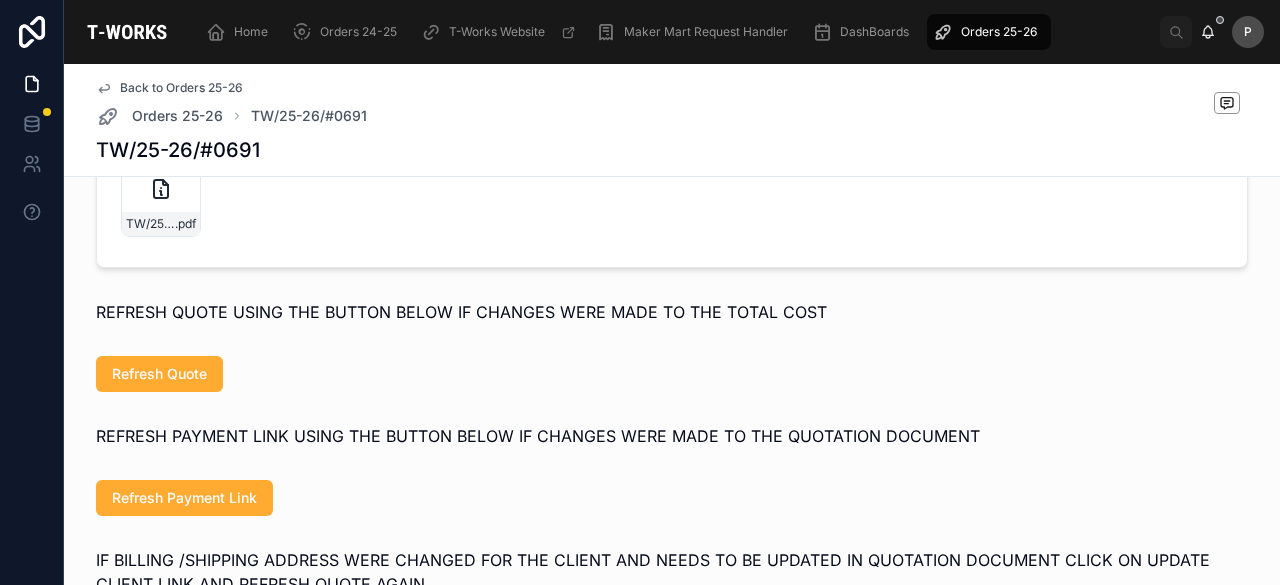 click on "Open" at bounding box center (419, 166) 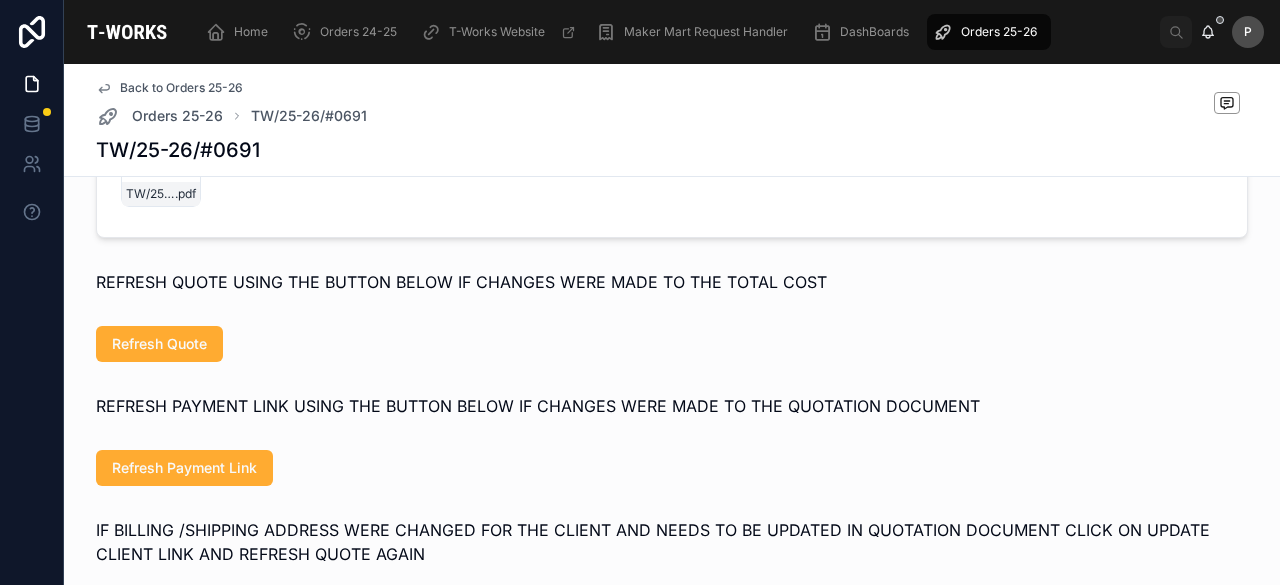 scroll, scrollTop: 1100, scrollLeft: 0, axis: vertical 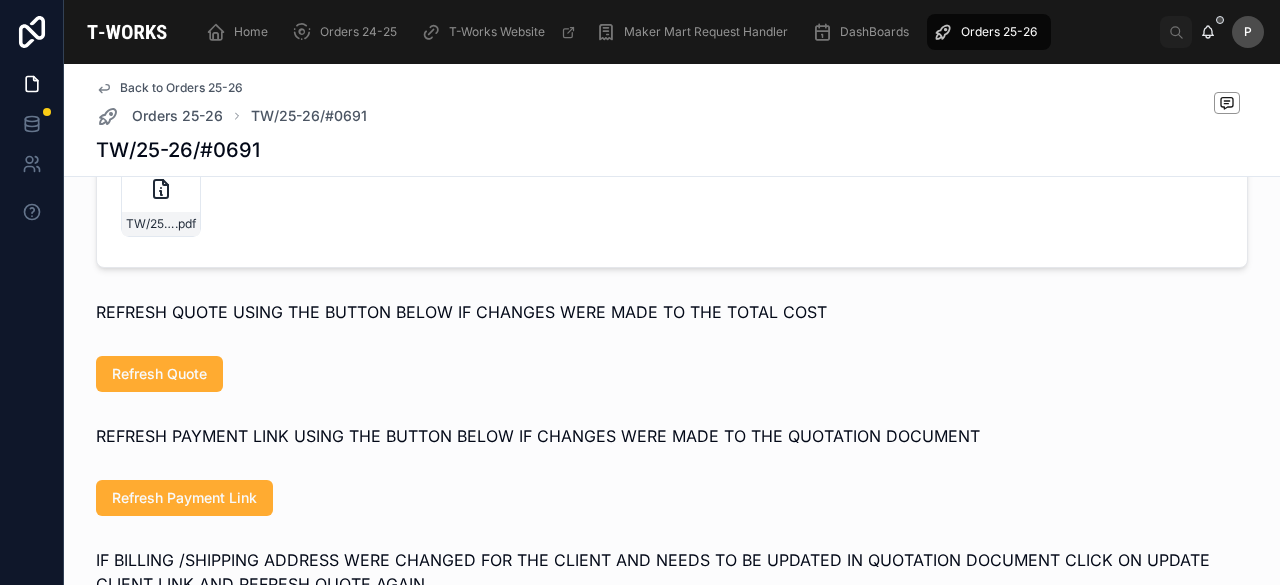 click on "Open" at bounding box center (419, 166) 